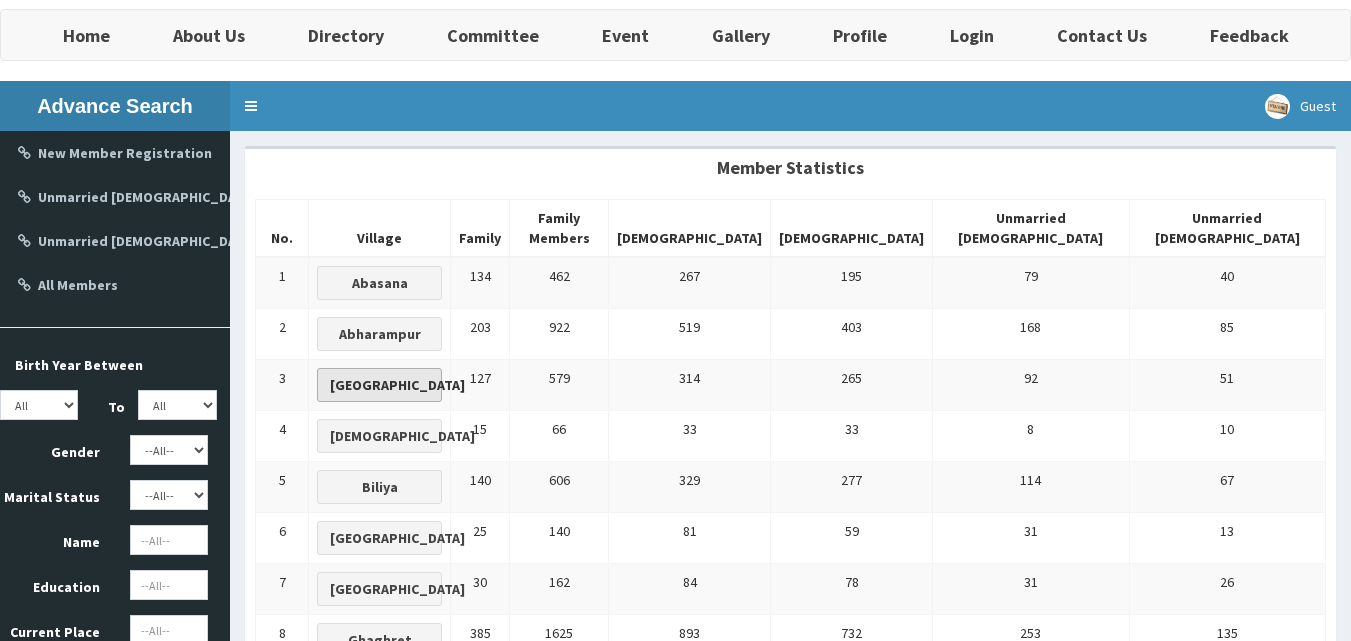 scroll, scrollTop: 100, scrollLeft: 0, axis: vertical 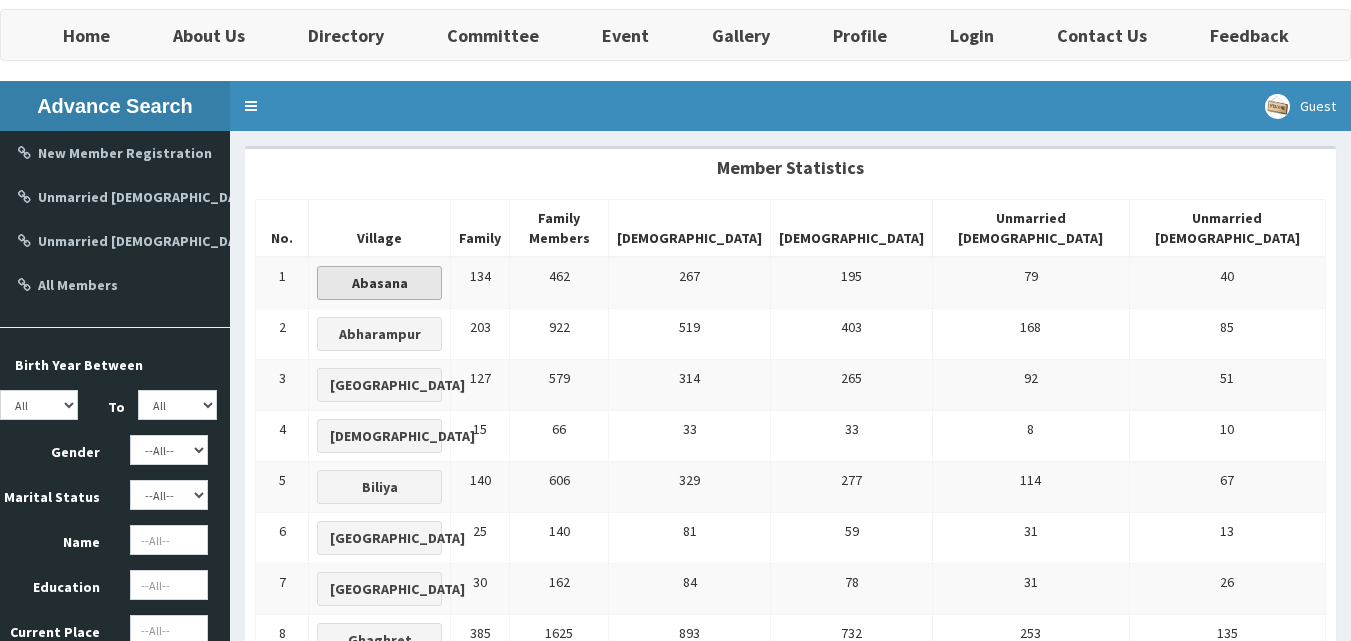 click on "Abasana" at bounding box center (380, 283) 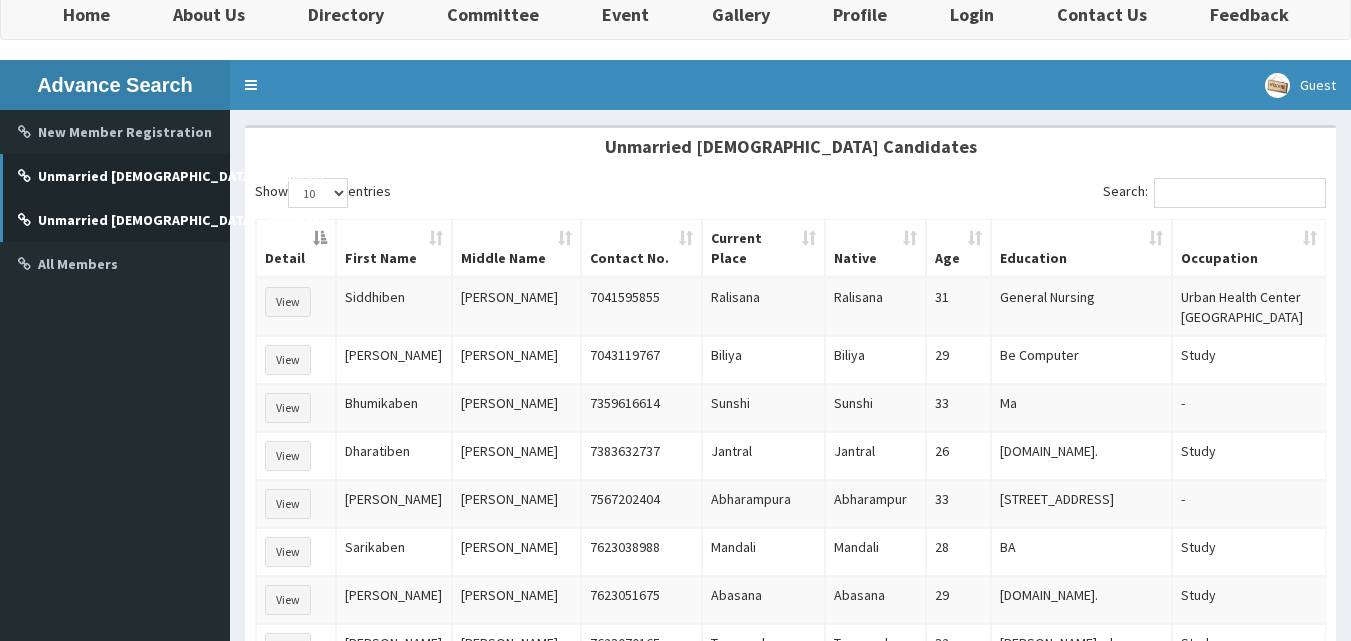 scroll, scrollTop: 0, scrollLeft: 0, axis: both 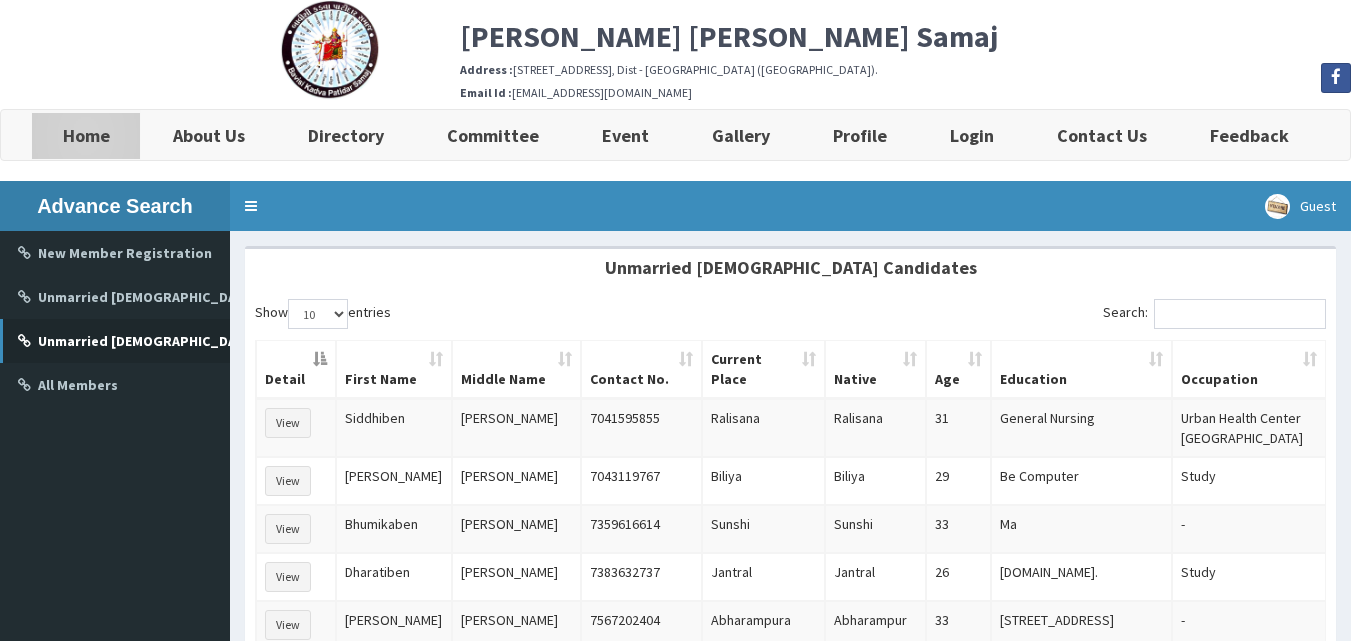 click on "Home" at bounding box center [86, 135] 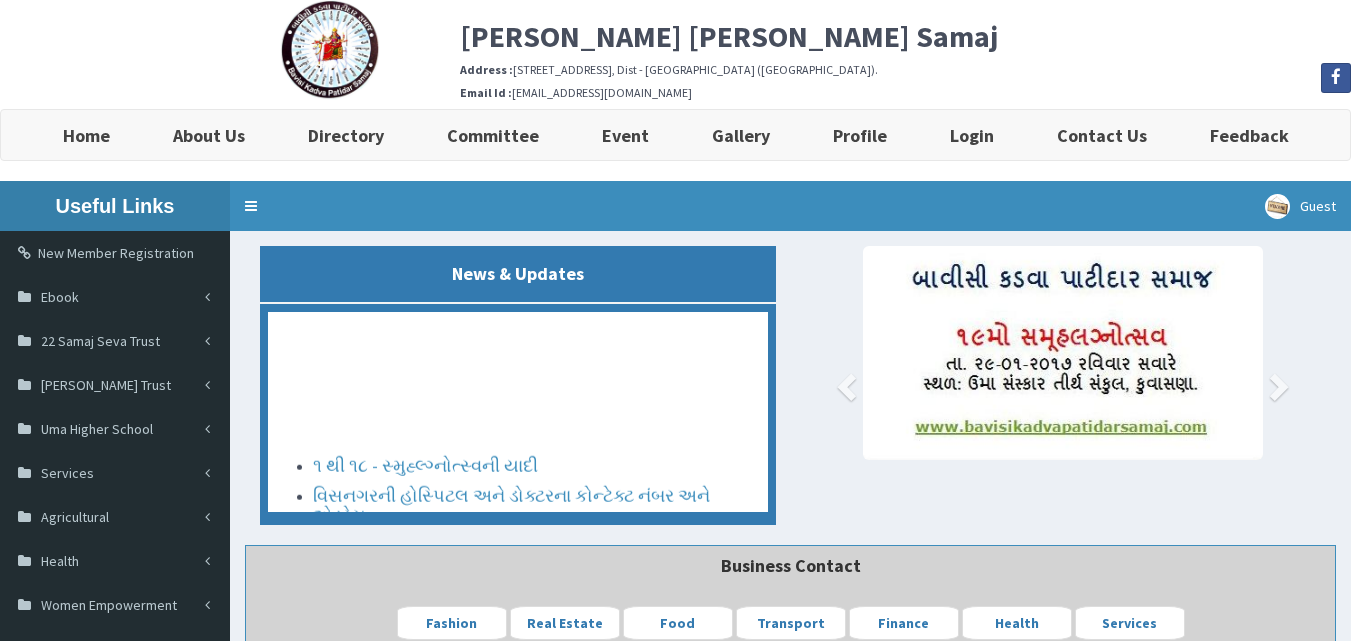 scroll, scrollTop: 0, scrollLeft: 0, axis: both 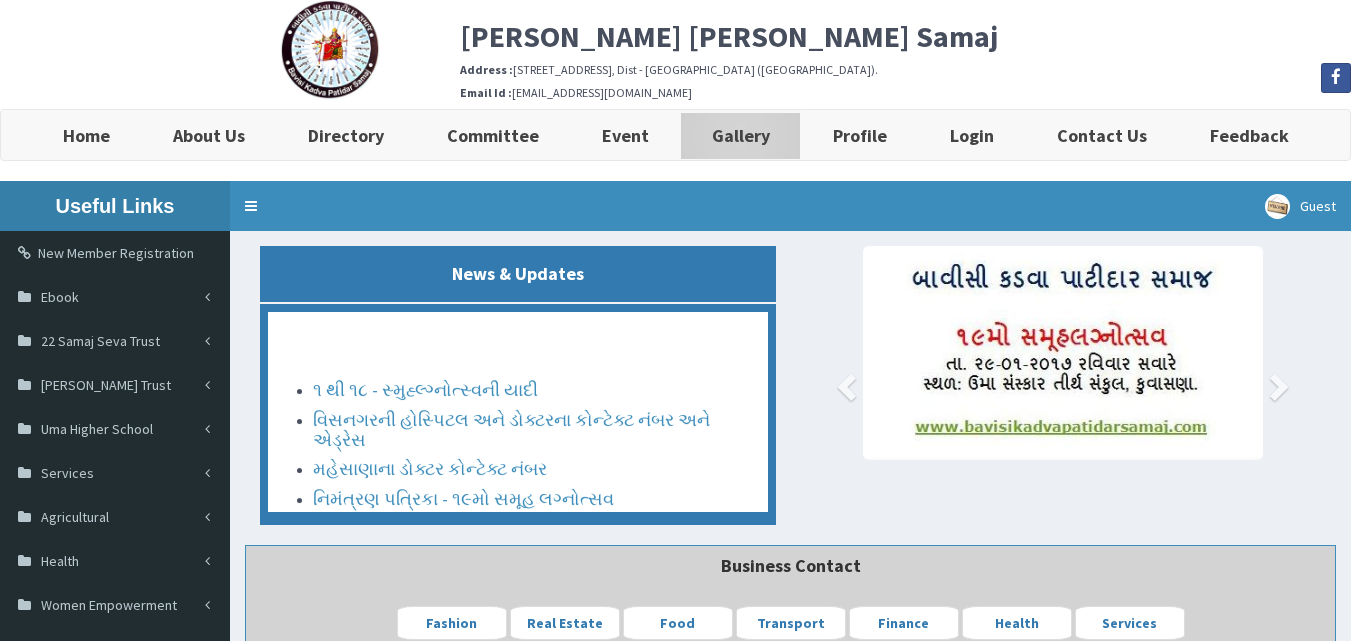 click on "Gallery" at bounding box center [740, 135] 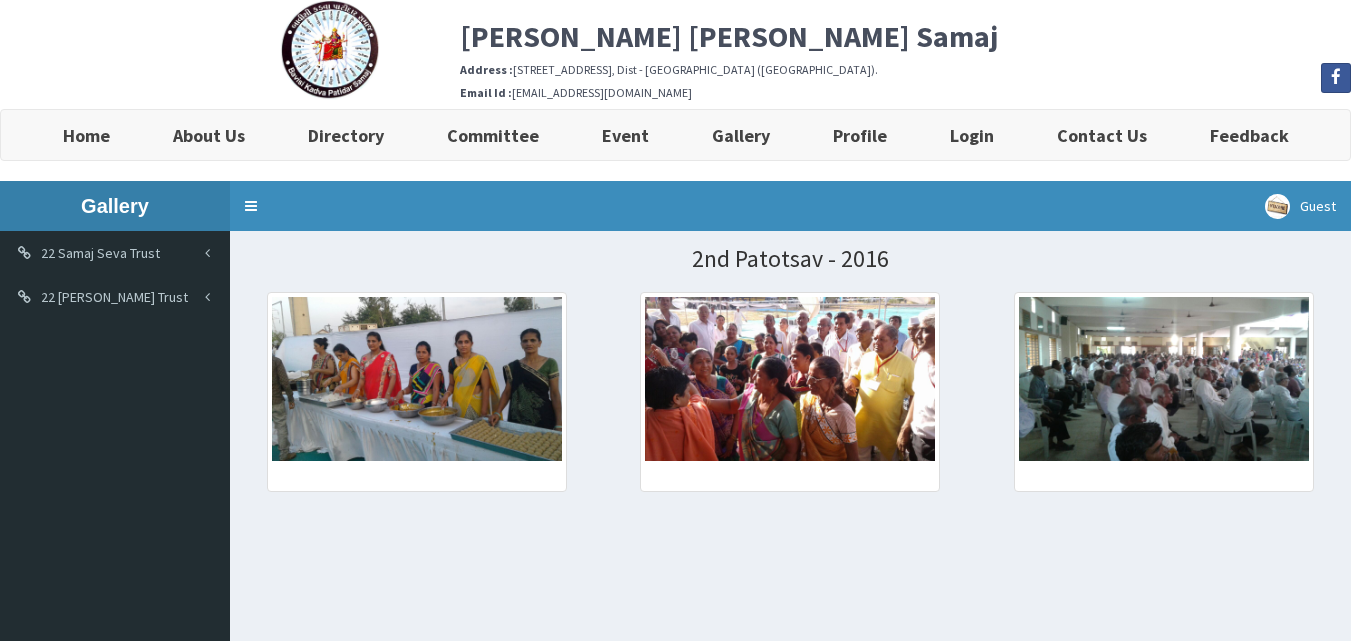 scroll, scrollTop: 0, scrollLeft: 0, axis: both 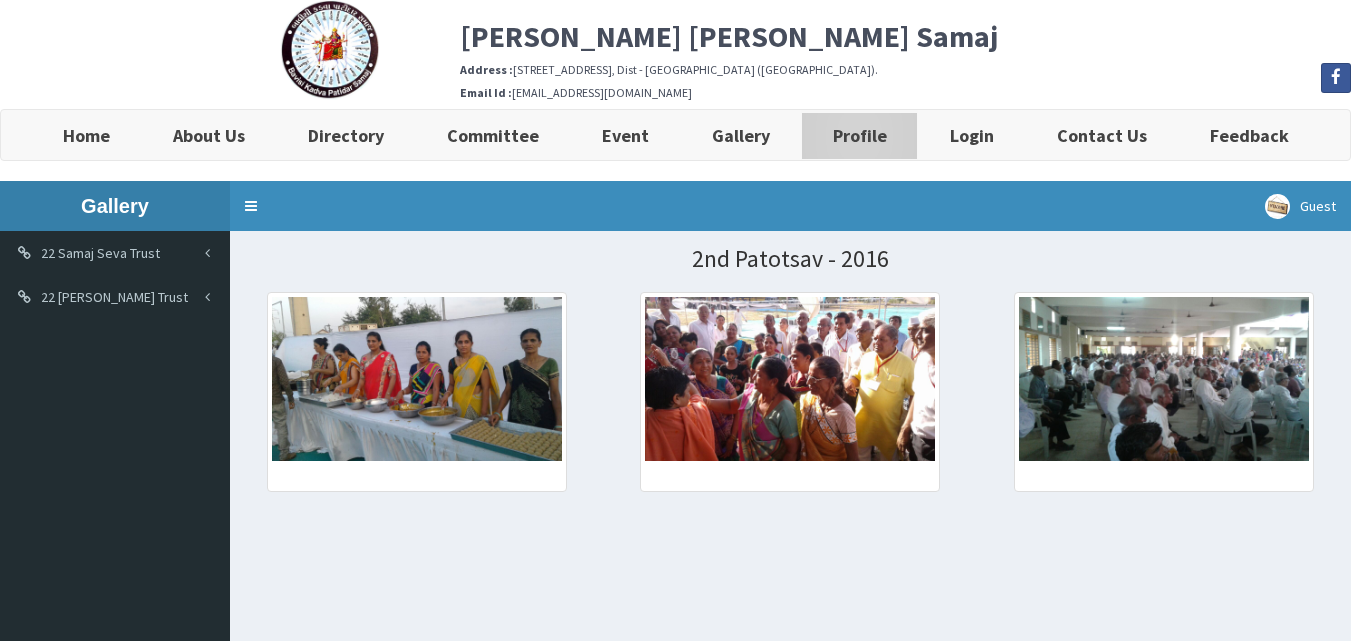 click on "Profile" at bounding box center (860, 135) 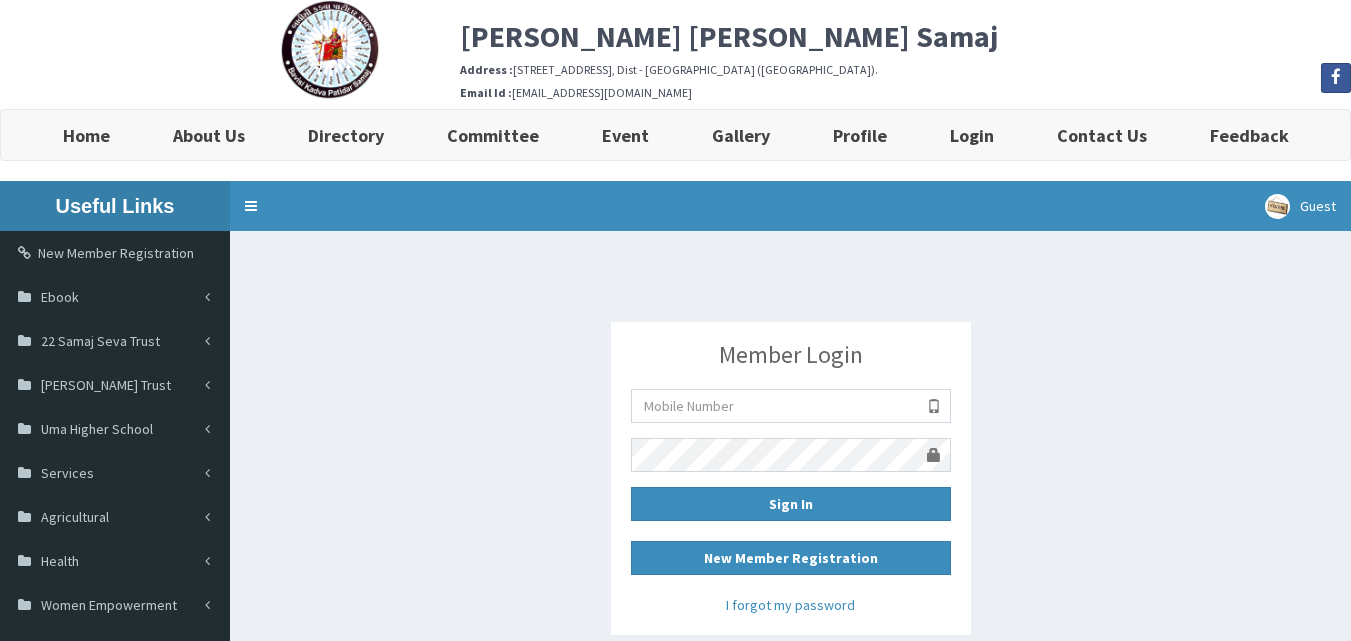 scroll, scrollTop: 0, scrollLeft: 0, axis: both 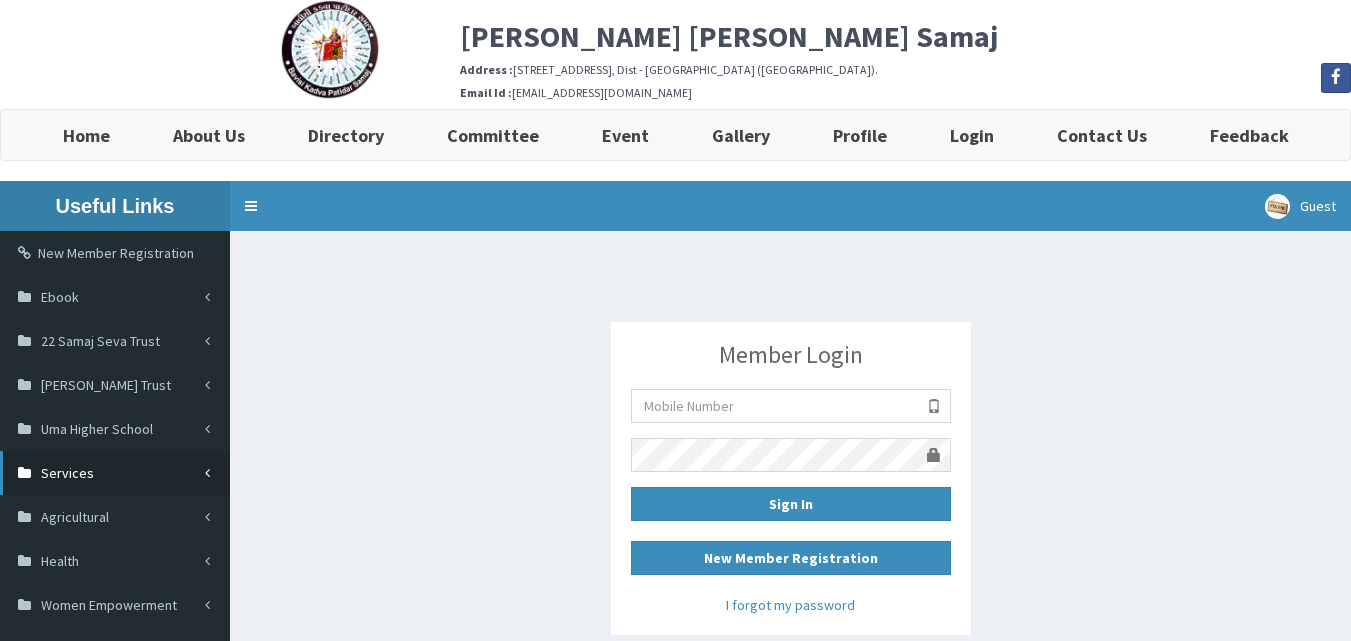 click on "Services" at bounding box center (115, 473) 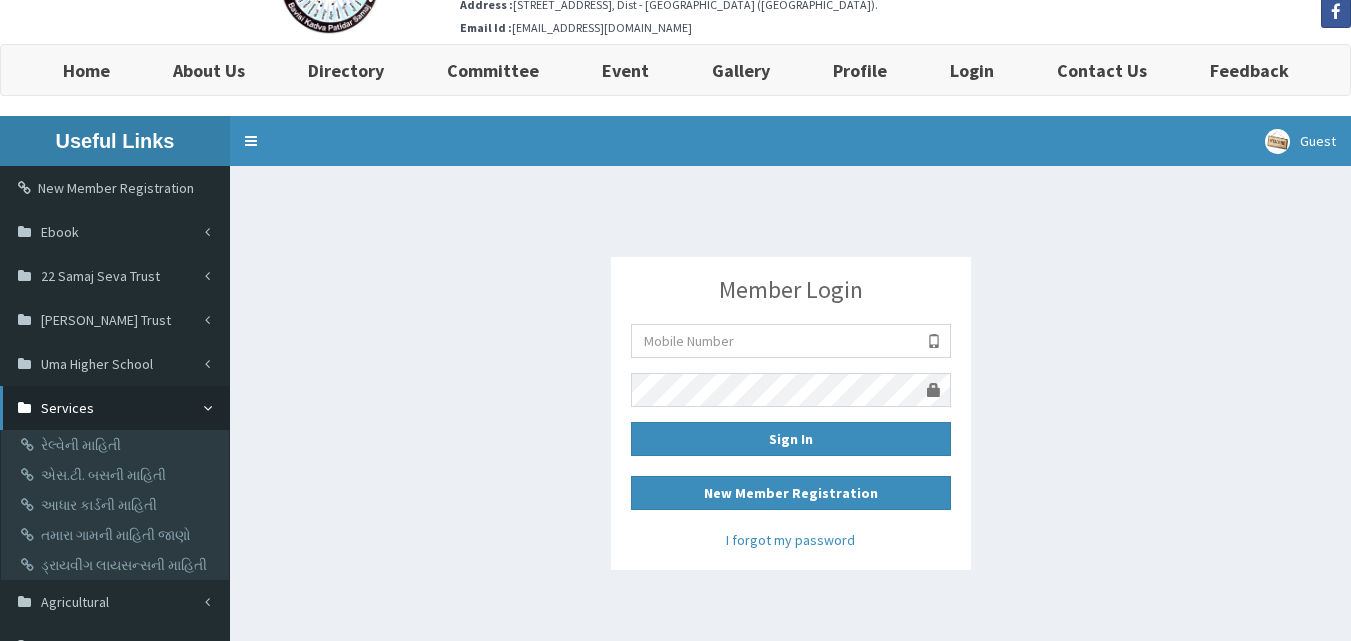 scroll, scrollTop: 100, scrollLeft: 0, axis: vertical 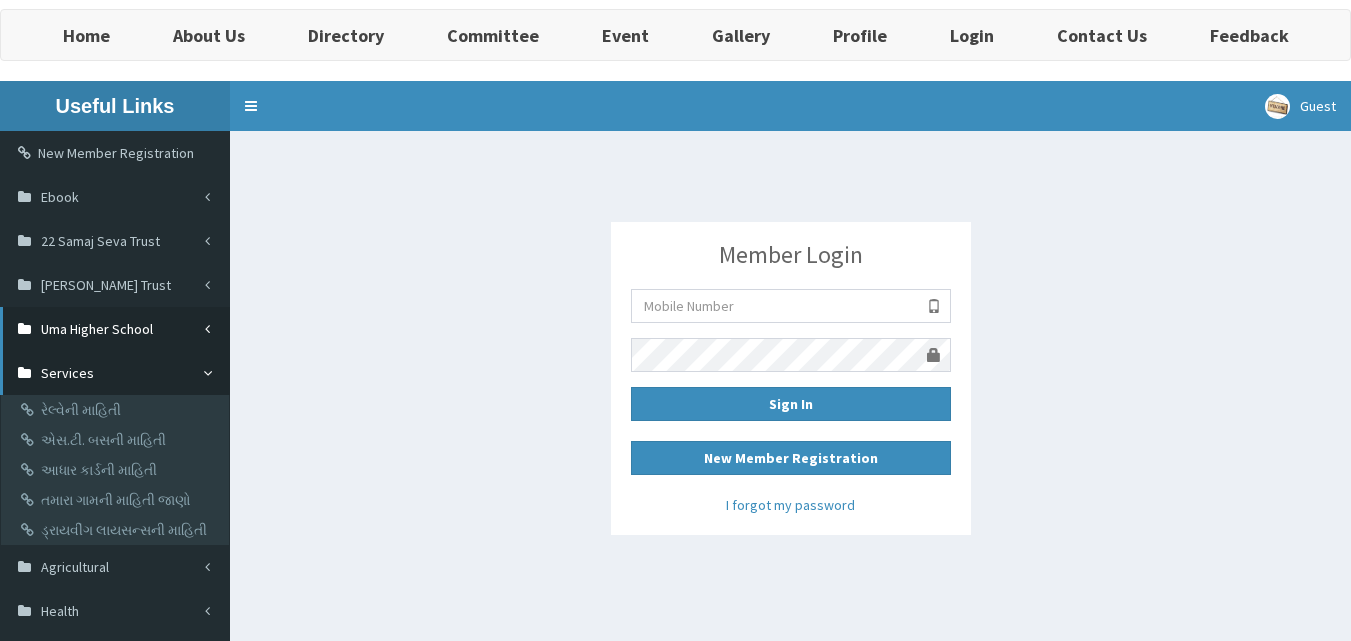 click on "Uma Higher School" at bounding box center [115, 329] 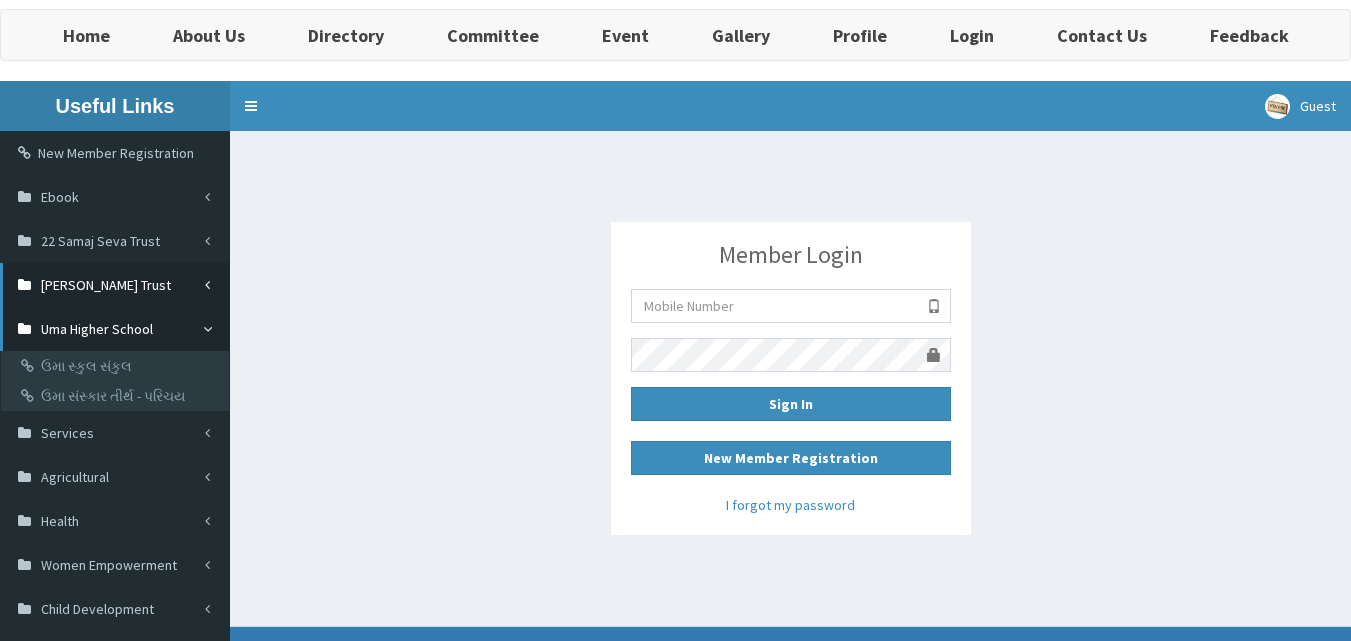 click on "Pragati Trust" at bounding box center [115, 285] 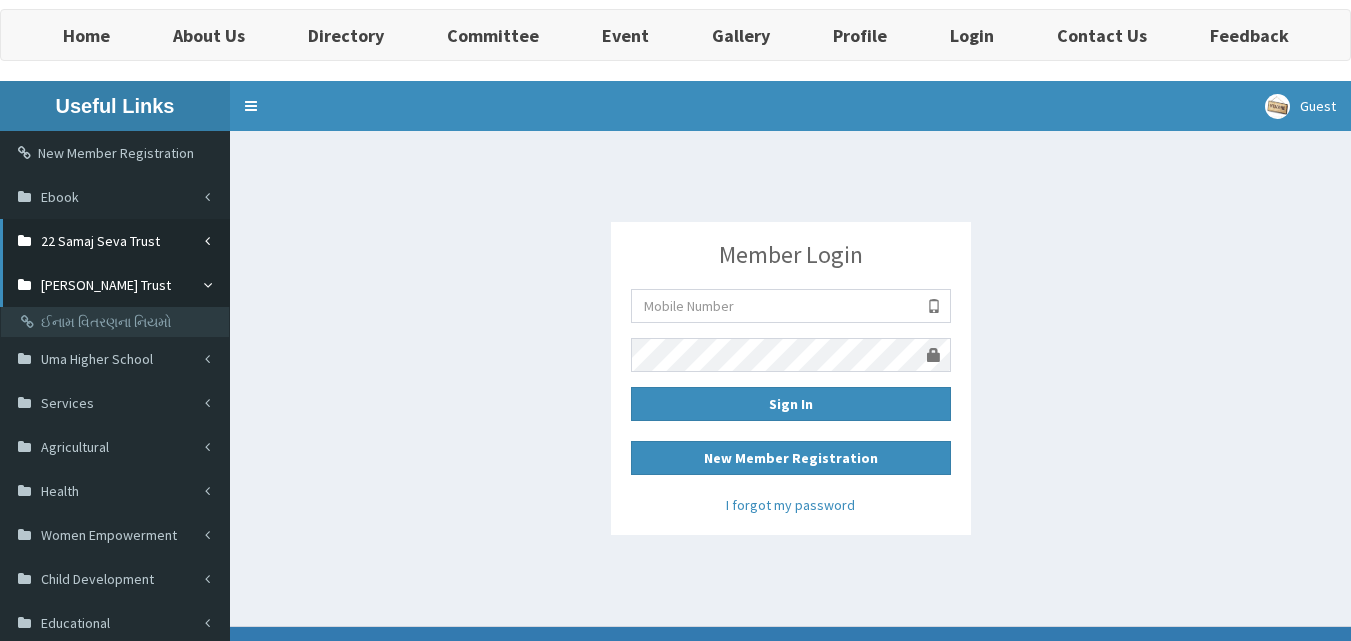 drag, startPoint x: 107, startPoint y: 246, endPoint x: 80, endPoint y: 249, distance: 27.166155 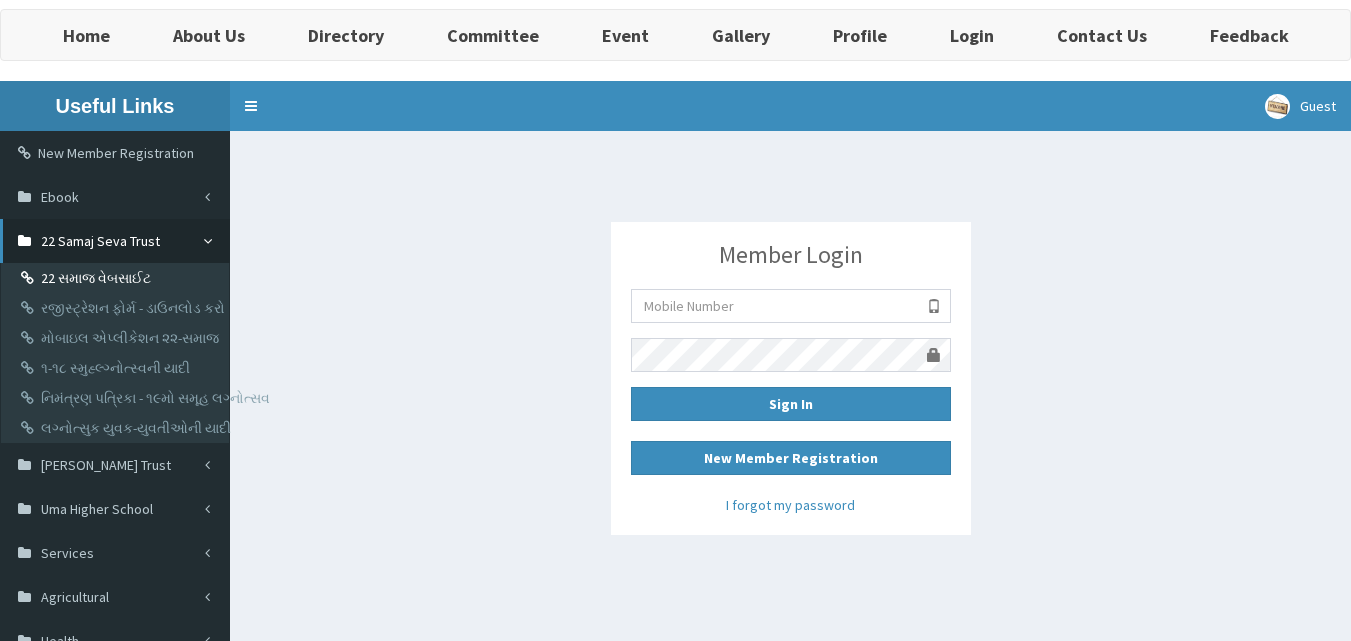 click on "22 સમાજ વેબસાઈટ" at bounding box center [117, 278] 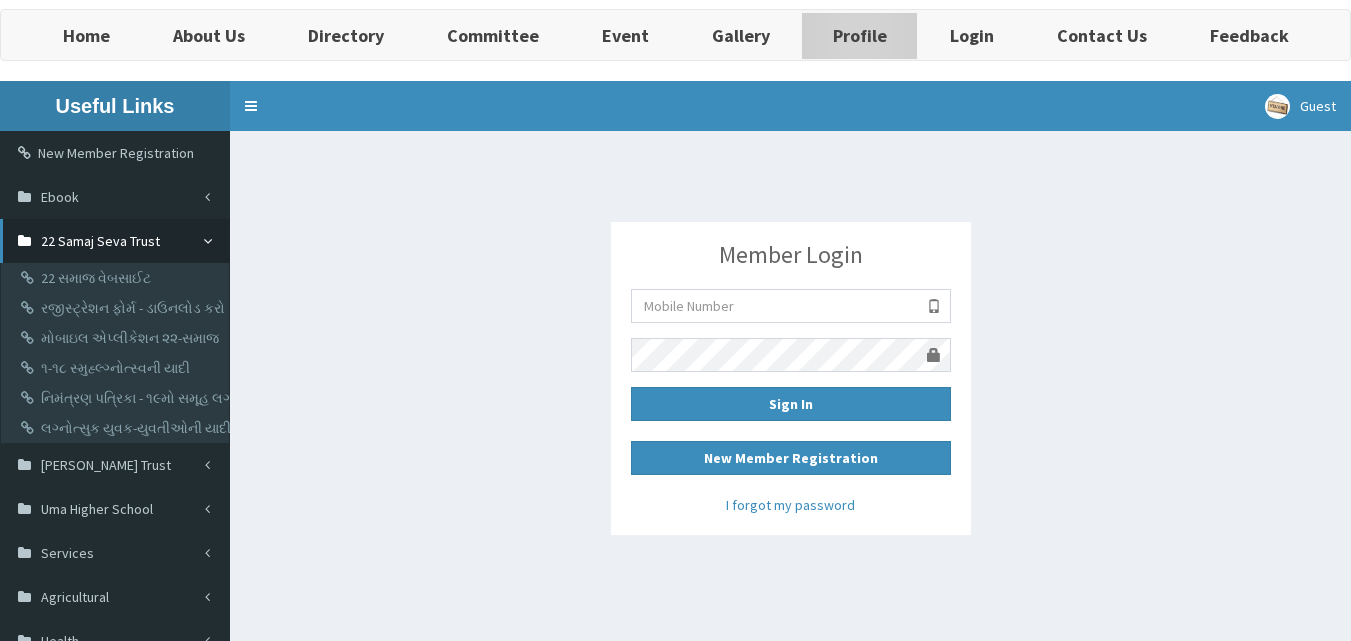 click on "Profile" at bounding box center (859, 35) 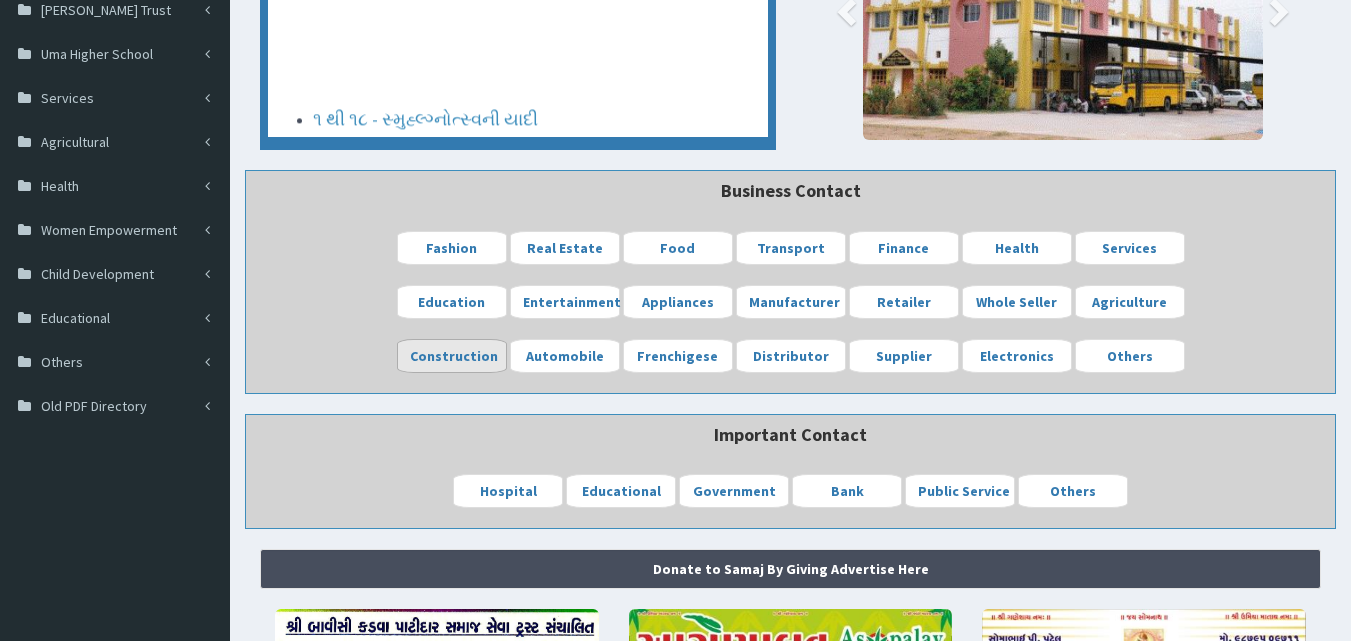 scroll, scrollTop: 367, scrollLeft: 0, axis: vertical 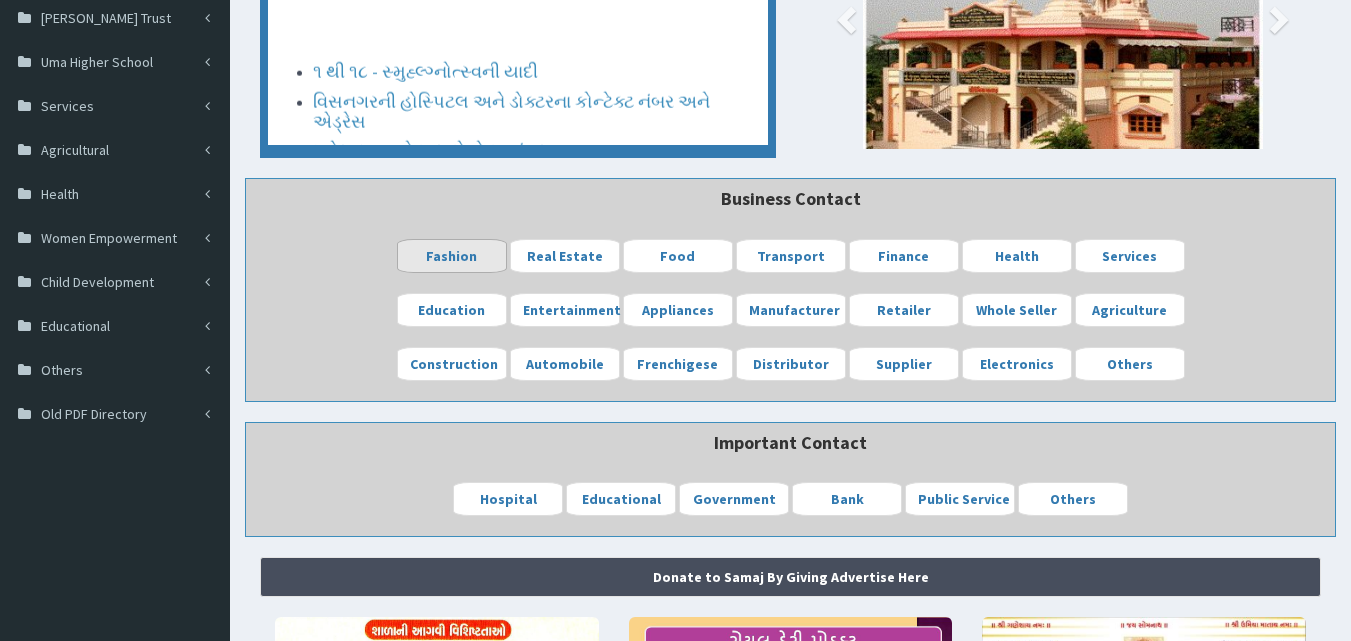 click on "Fashion" at bounding box center (451, 256) 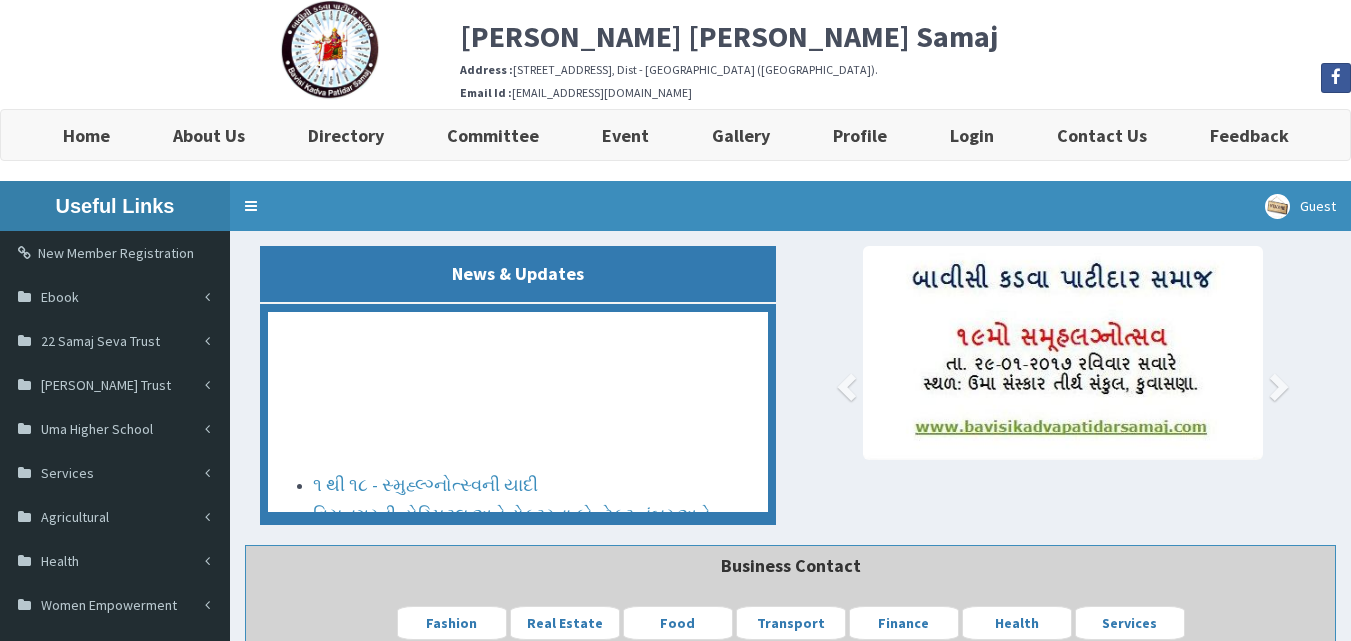 scroll, scrollTop: 367, scrollLeft: 0, axis: vertical 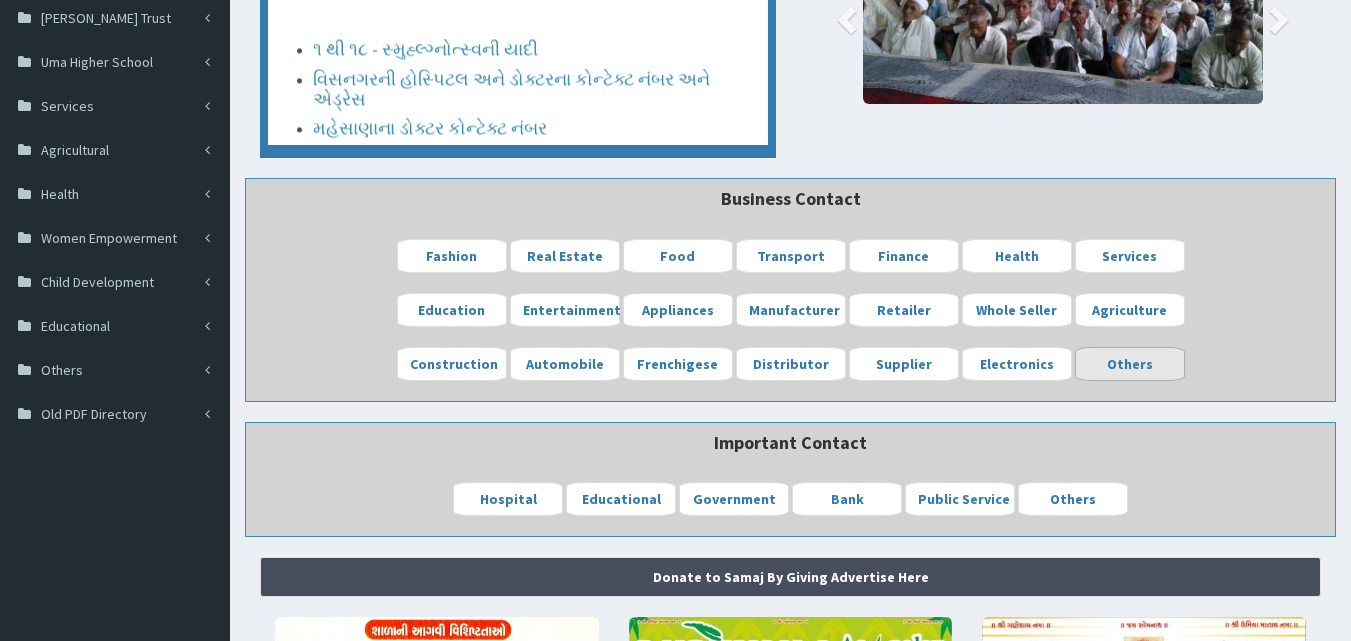 click on "Others" at bounding box center [1130, 364] 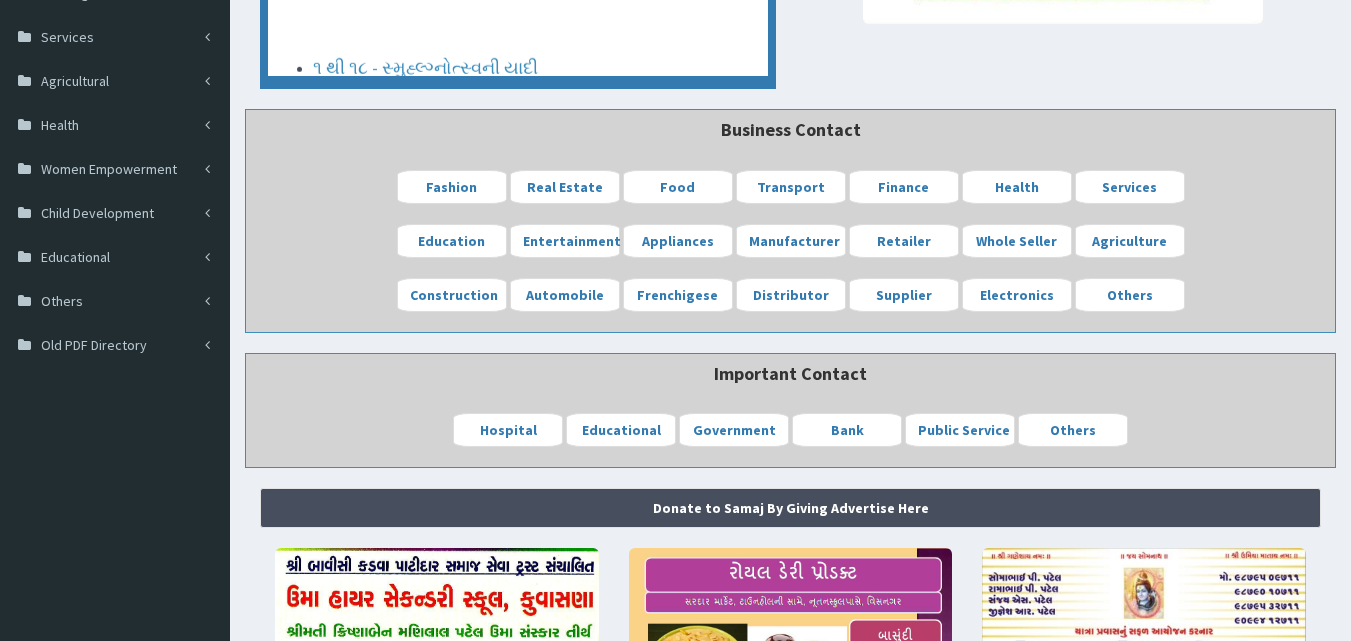 scroll, scrollTop: 567, scrollLeft: 0, axis: vertical 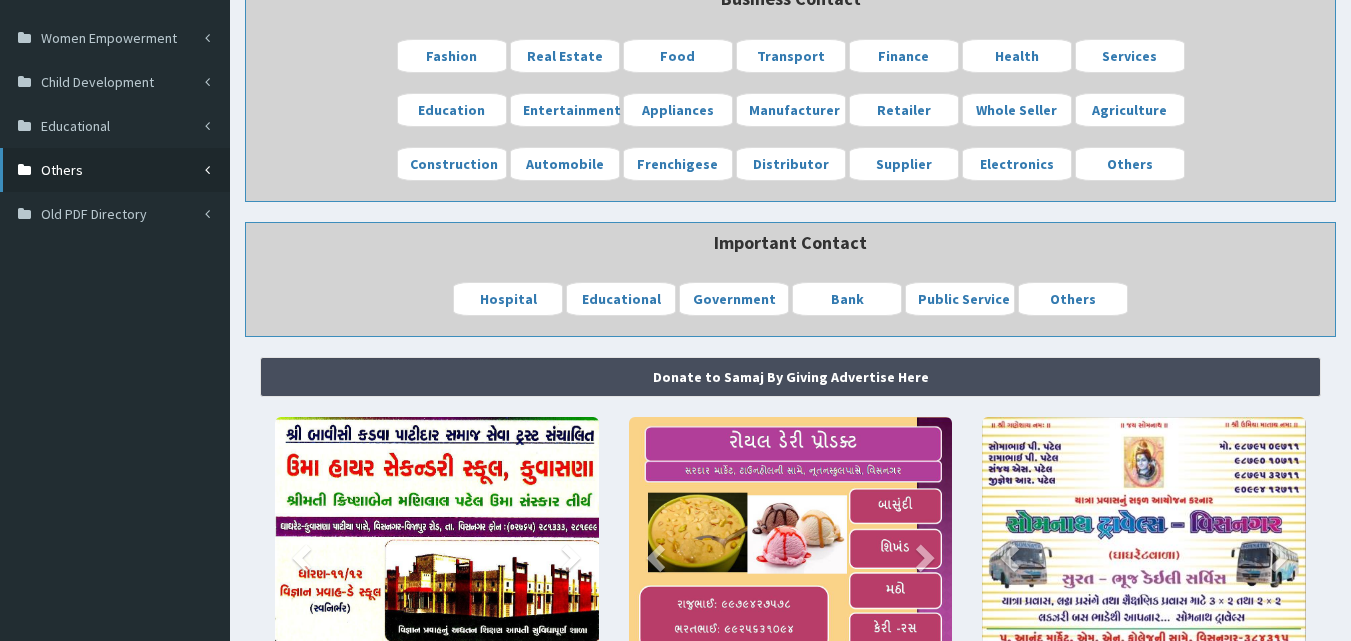 click on "Others" at bounding box center [62, 170] 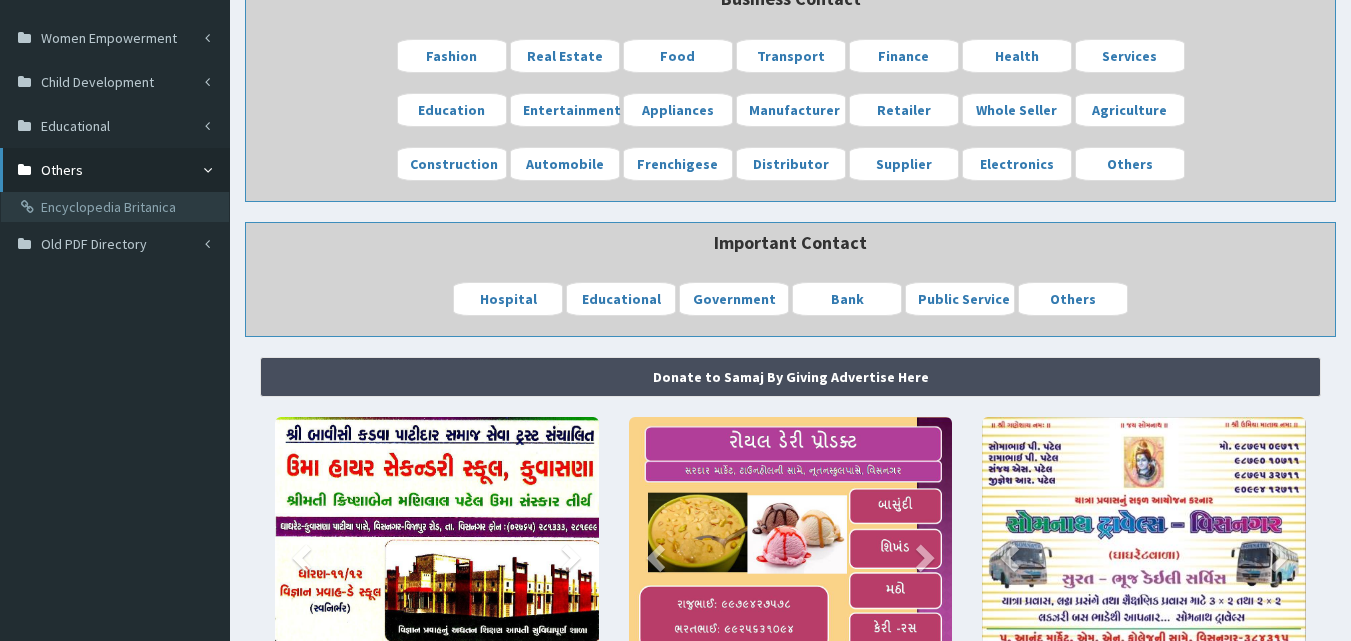 drag, startPoint x: 80, startPoint y: 176, endPoint x: 102, endPoint y: 111, distance: 68.622154 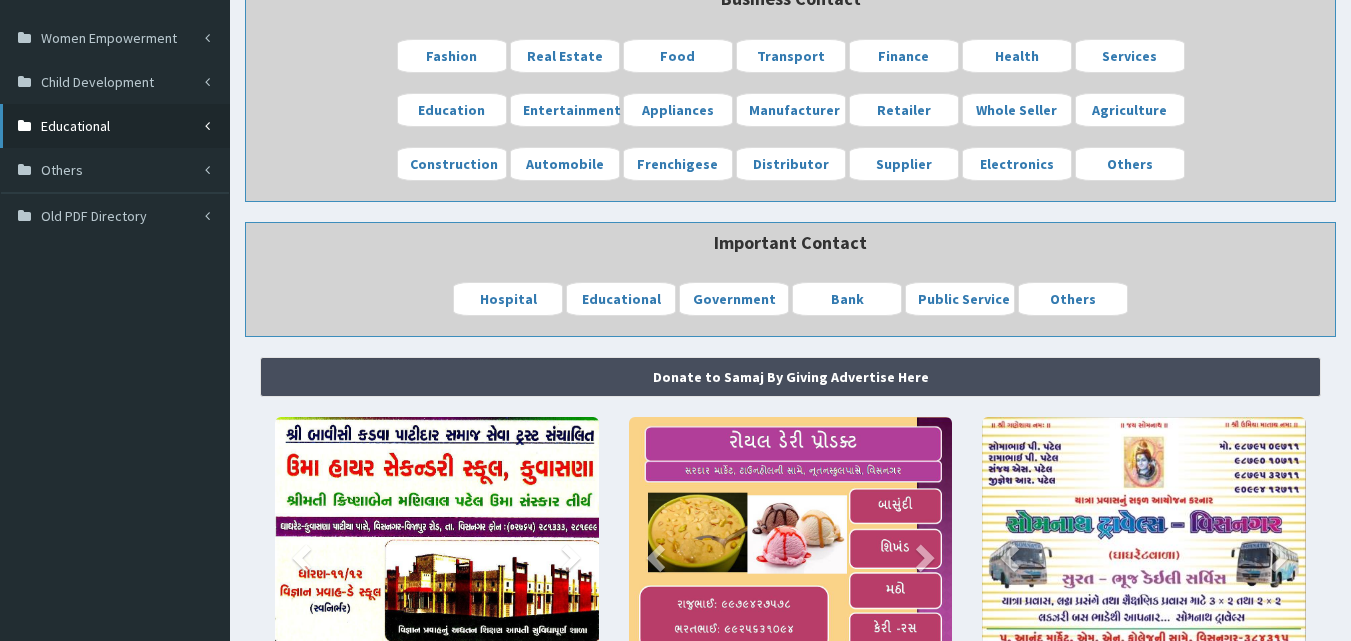 click on "Educational" at bounding box center (115, 126) 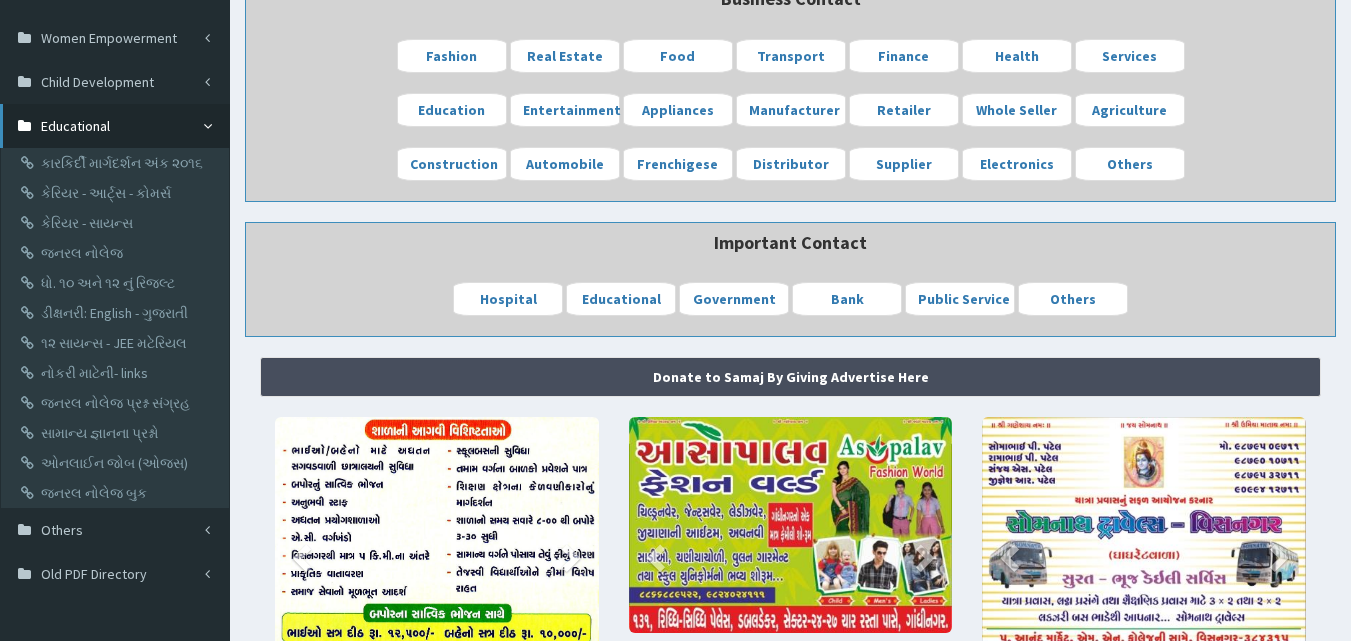 click on "Educational" at bounding box center [75, 126] 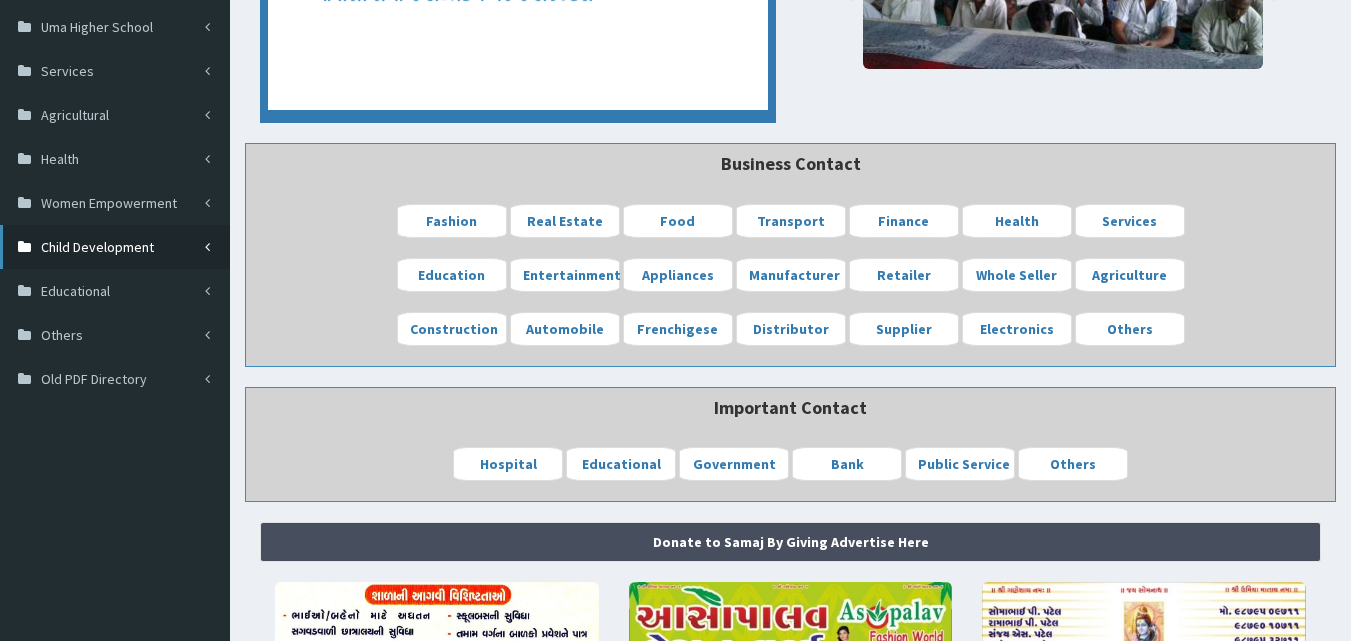 scroll, scrollTop: 367, scrollLeft: 0, axis: vertical 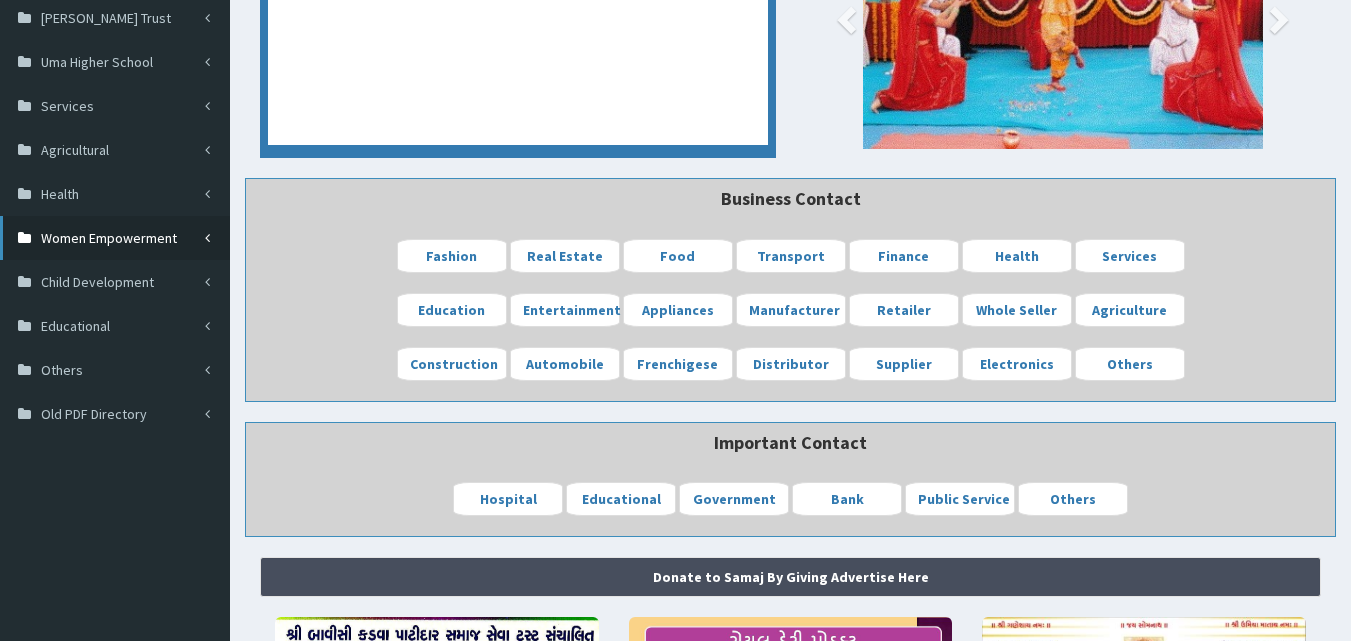 click on "Women Empowerment" at bounding box center [109, 238] 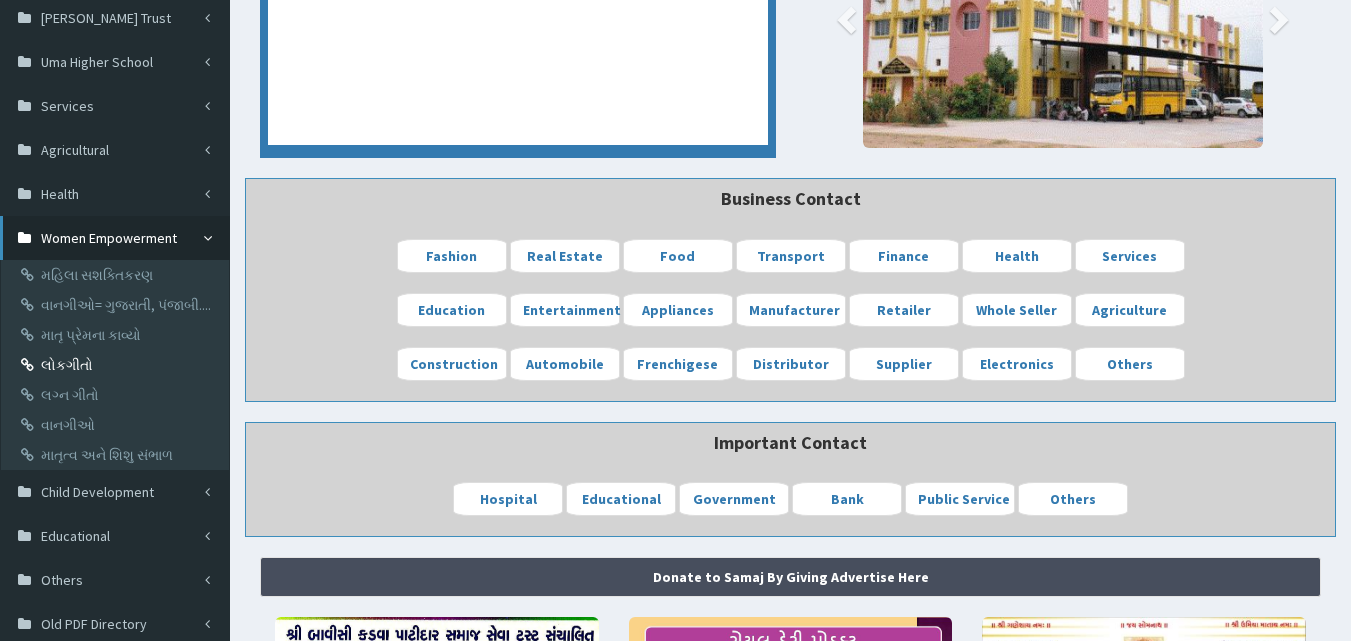 click on "લોકગીતો" at bounding box center [117, 365] 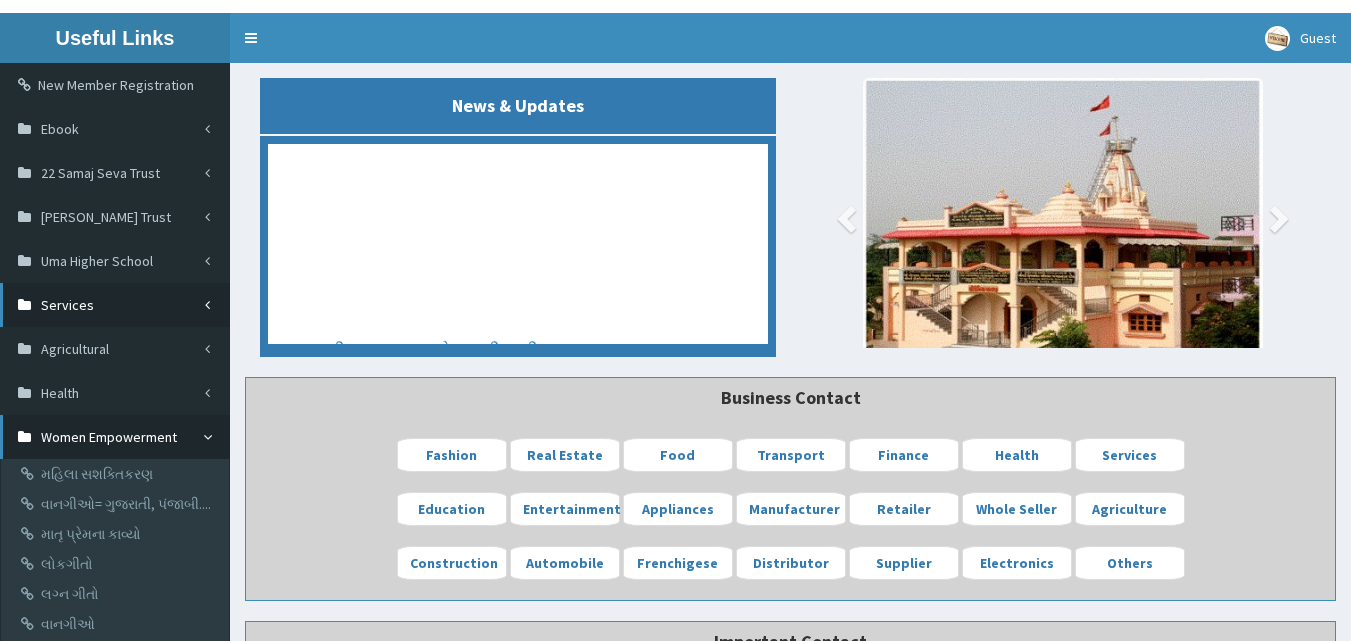 scroll, scrollTop: 167, scrollLeft: 0, axis: vertical 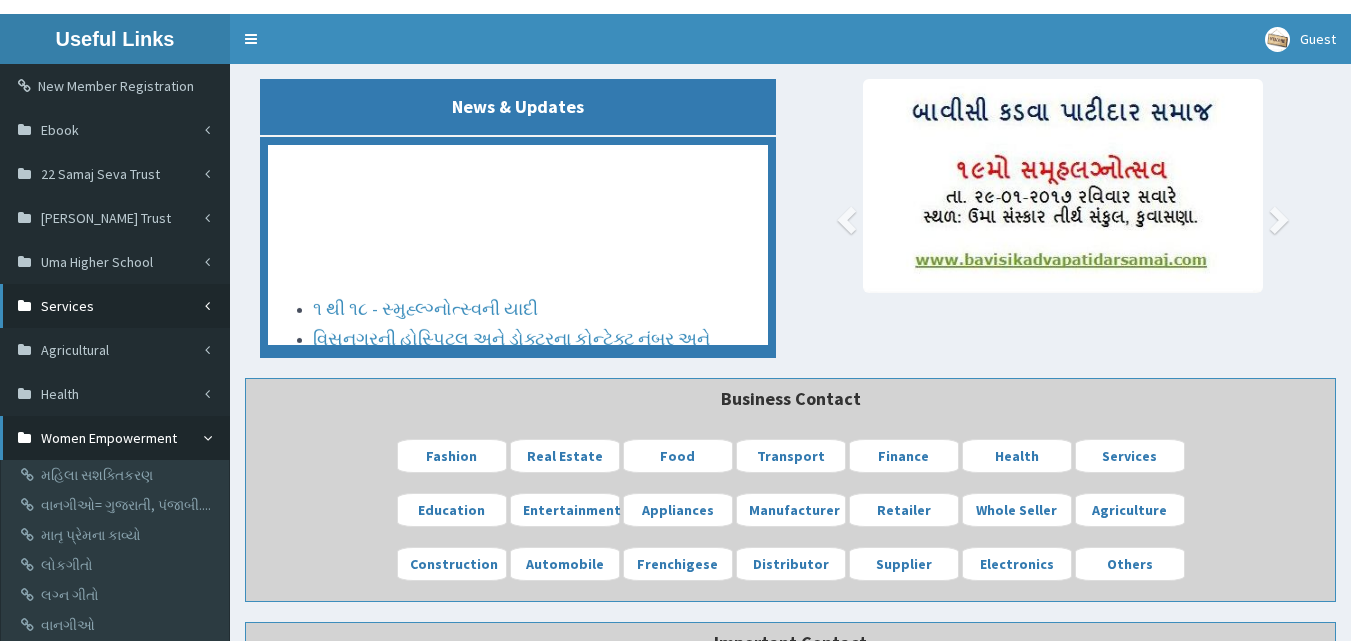 click on "Services" at bounding box center [115, 306] 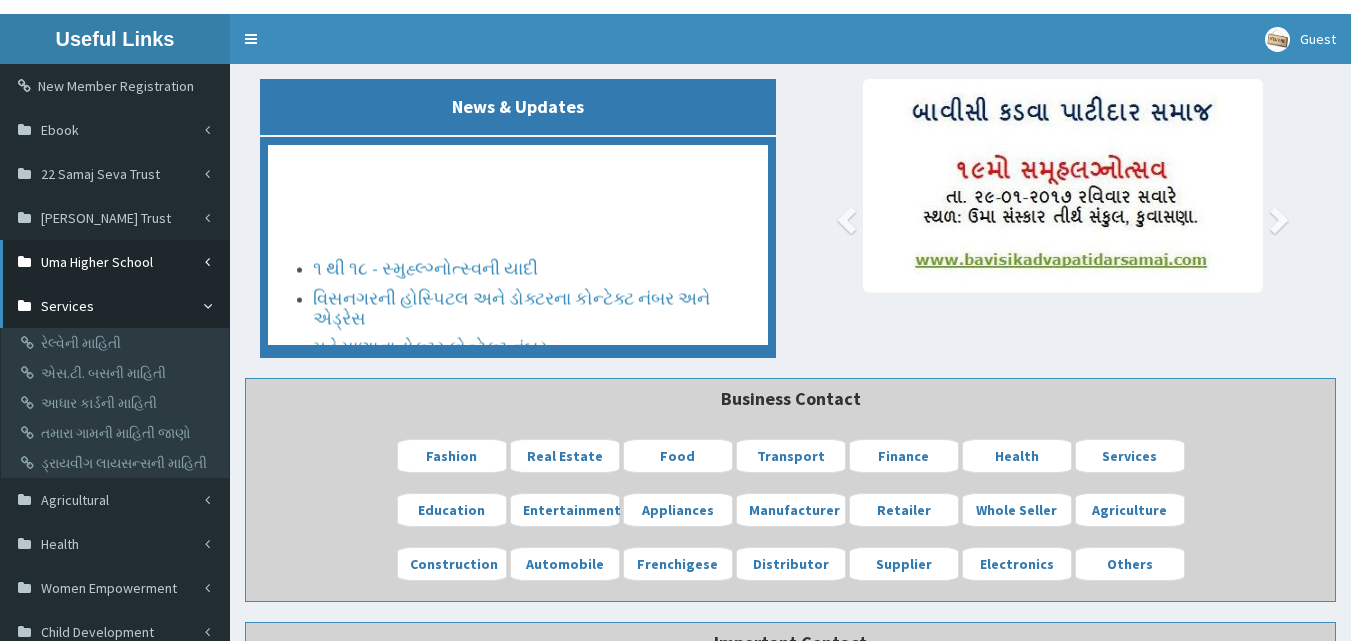 click on "Uma Higher School" at bounding box center [97, 262] 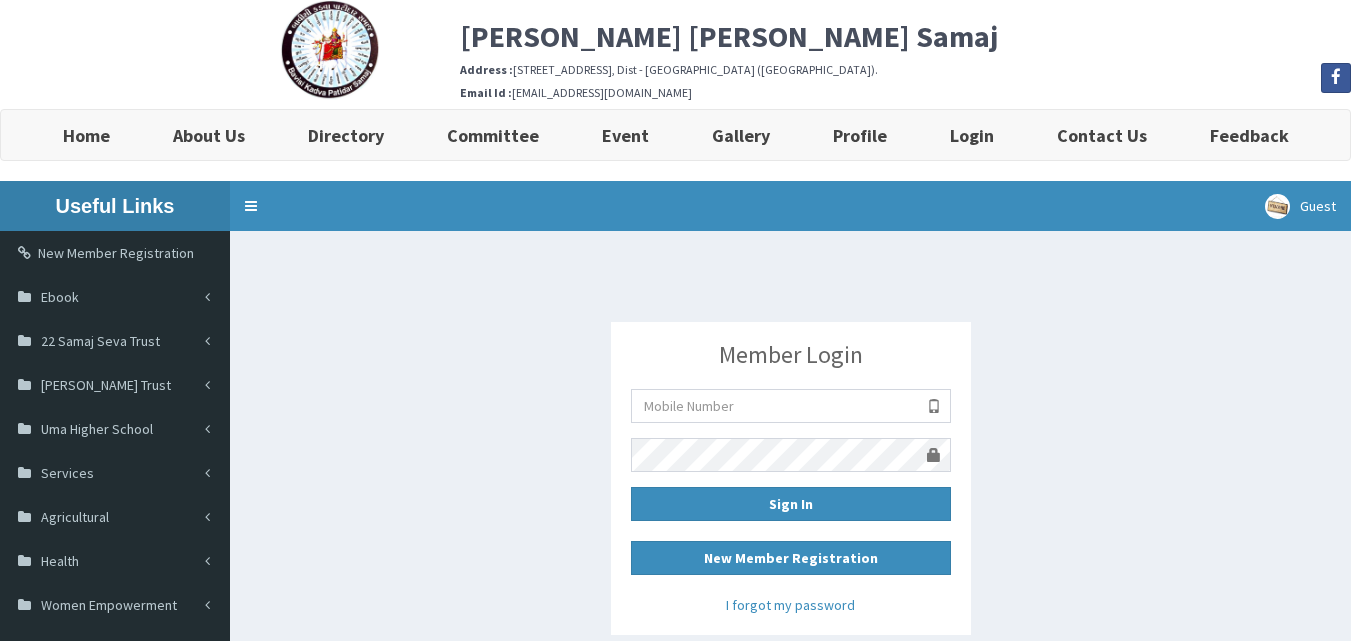 scroll, scrollTop: 0, scrollLeft: 0, axis: both 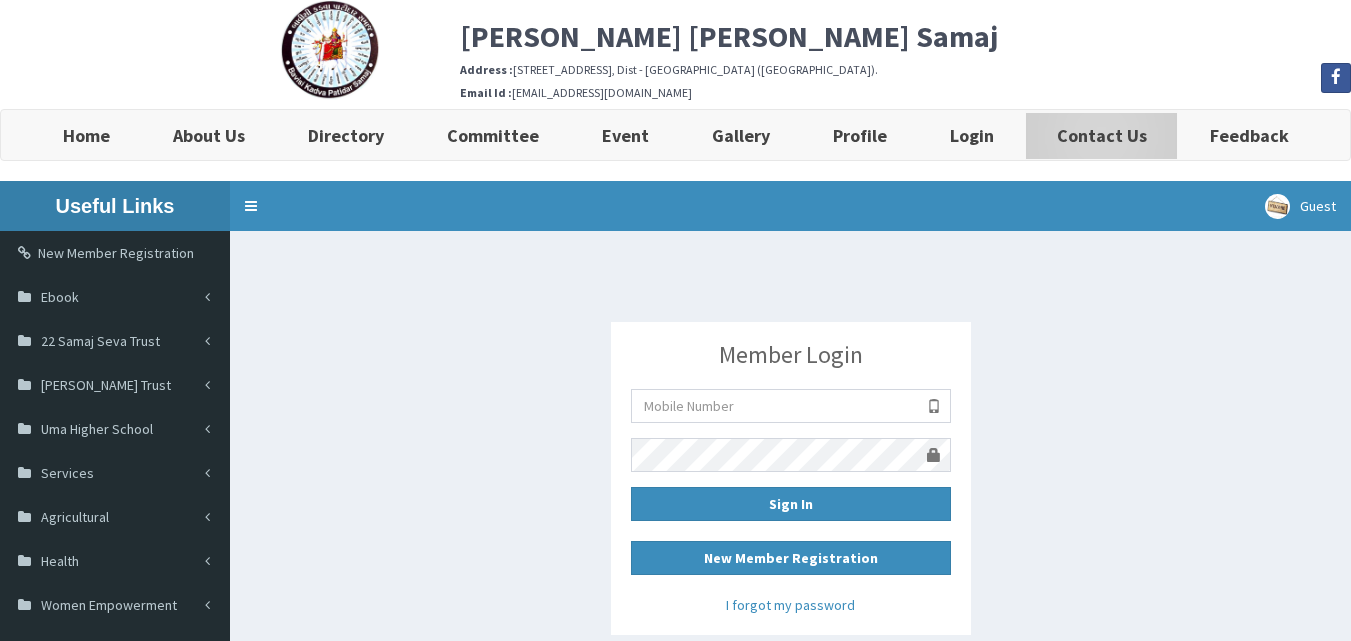 click on "Contact Us" at bounding box center (1102, 135) 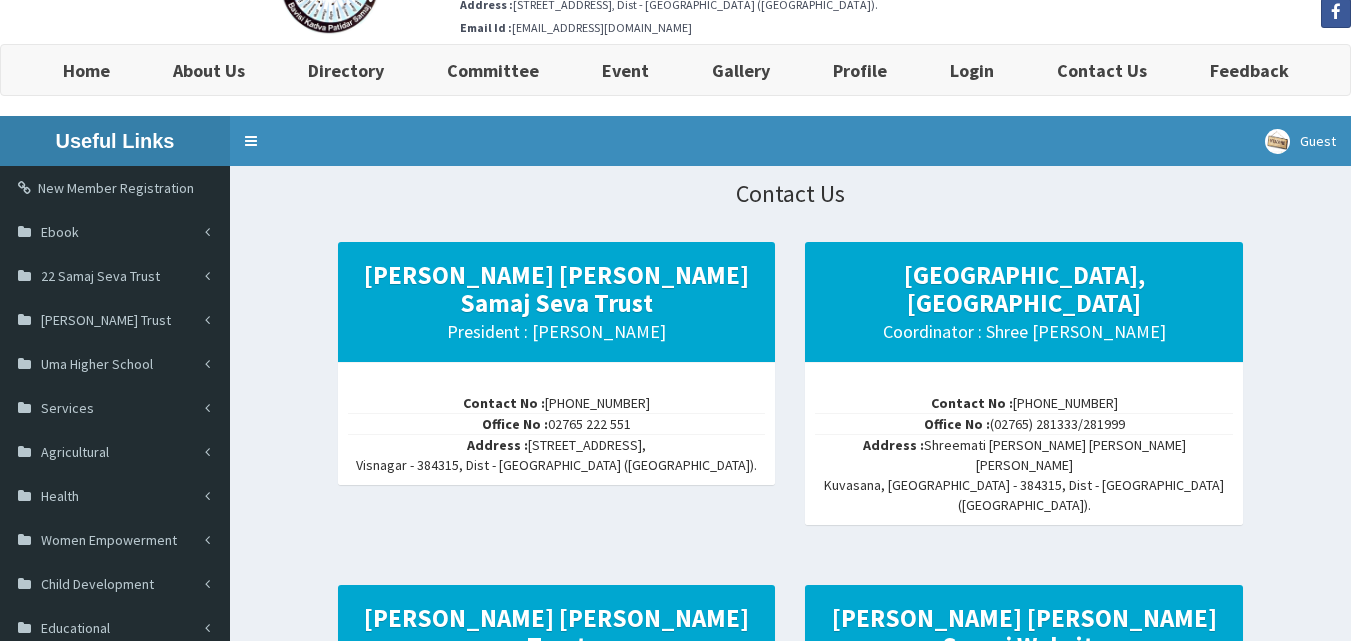 scroll, scrollTop: 100, scrollLeft: 0, axis: vertical 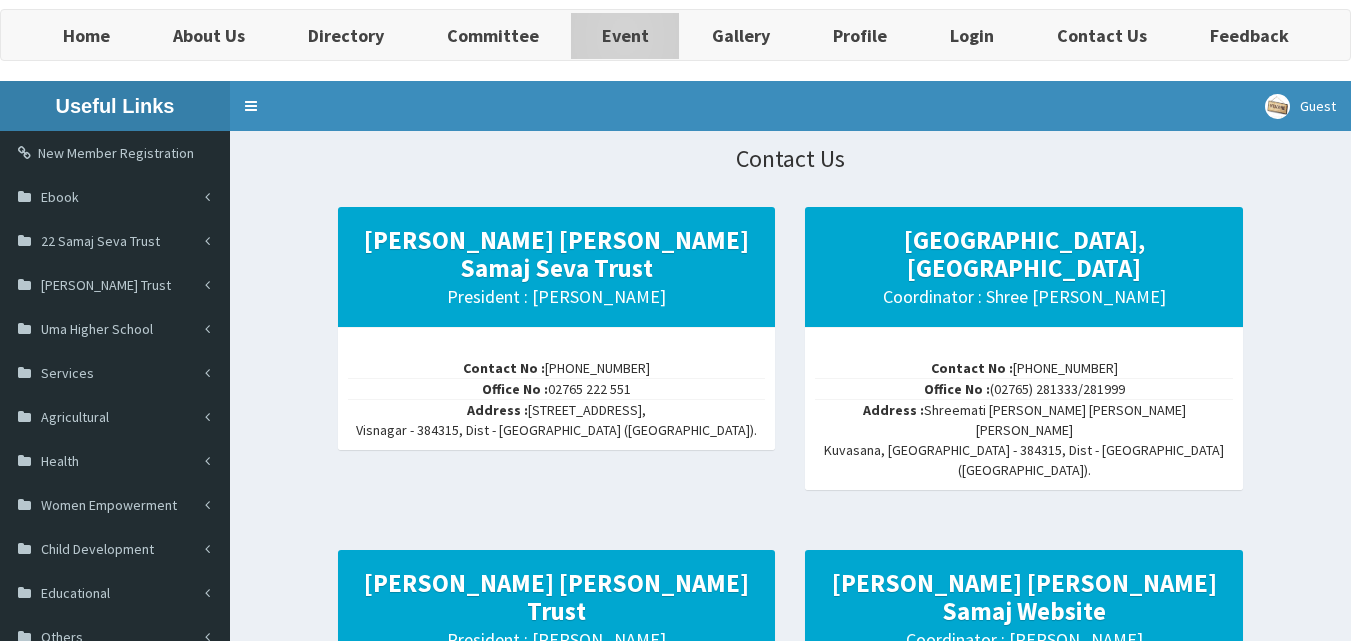 click on "Event" at bounding box center (625, 35) 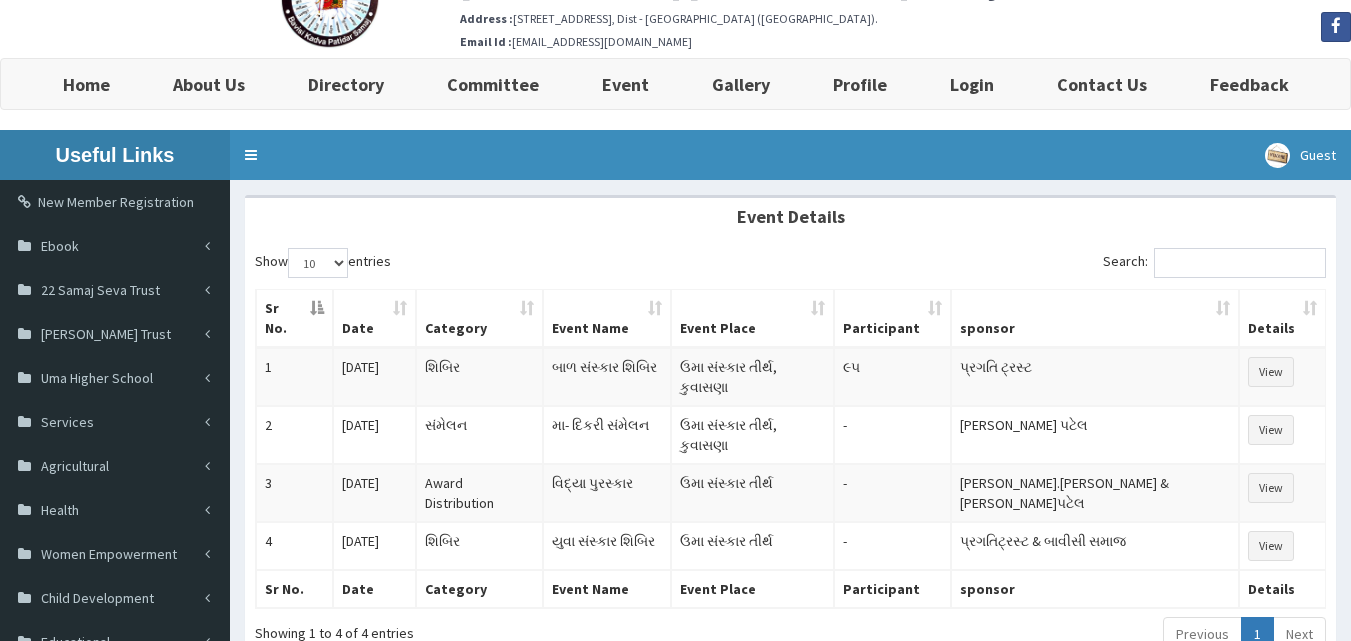 scroll, scrollTop: 100, scrollLeft: 0, axis: vertical 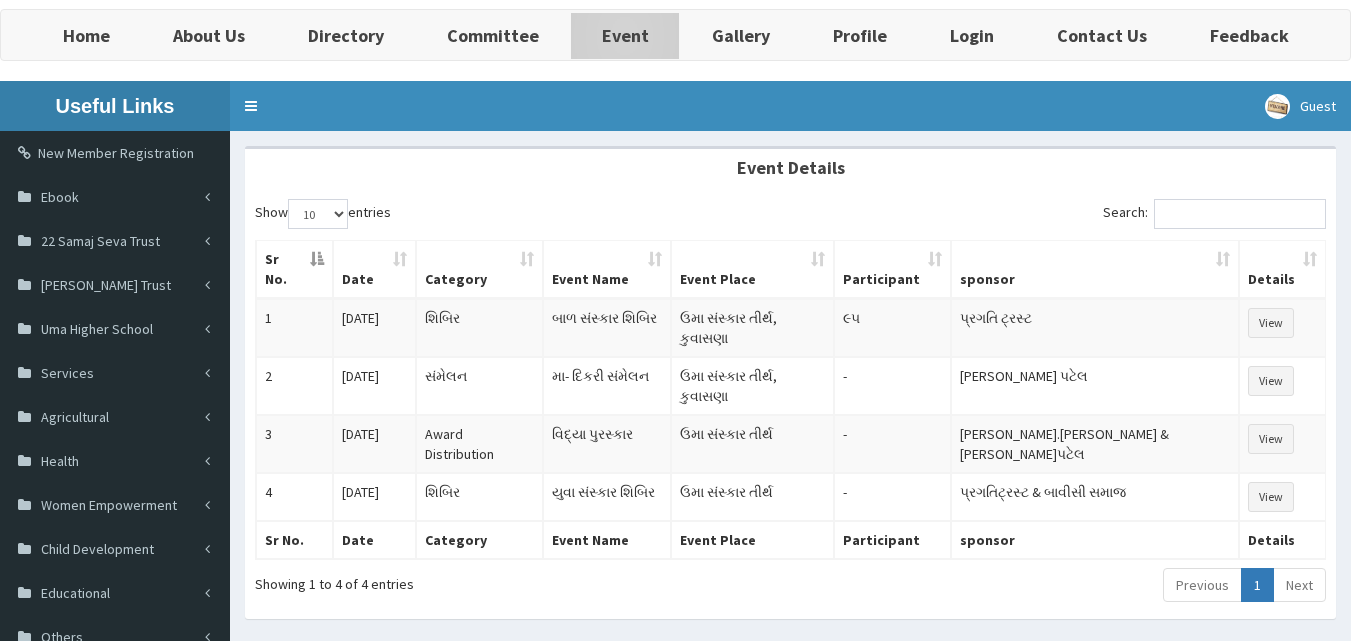 click on "Event" at bounding box center (625, 35) 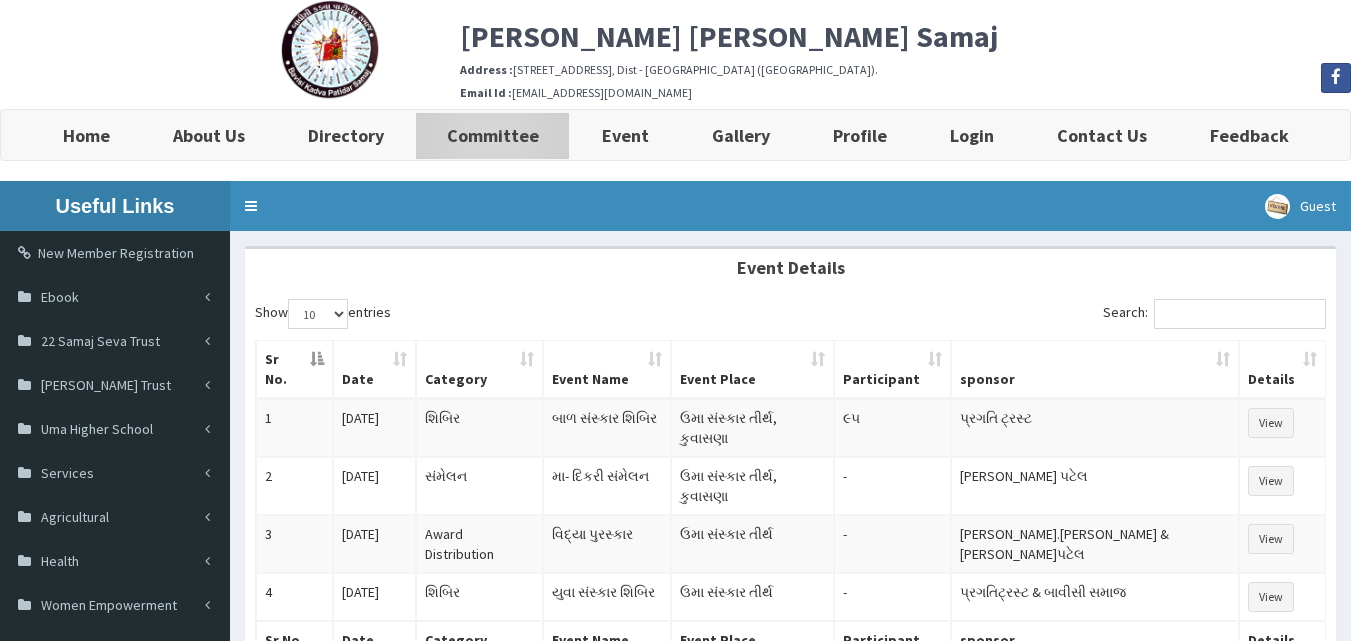 scroll, scrollTop: 0, scrollLeft: 0, axis: both 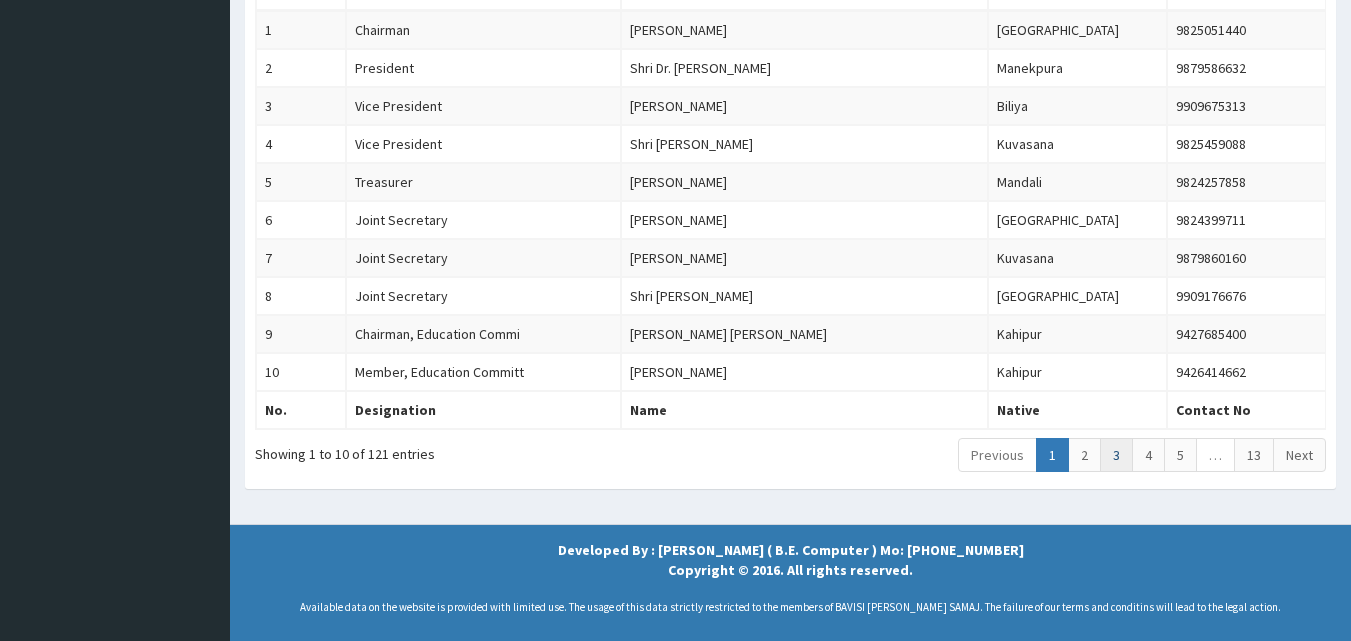 click on "3" at bounding box center (1116, 455) 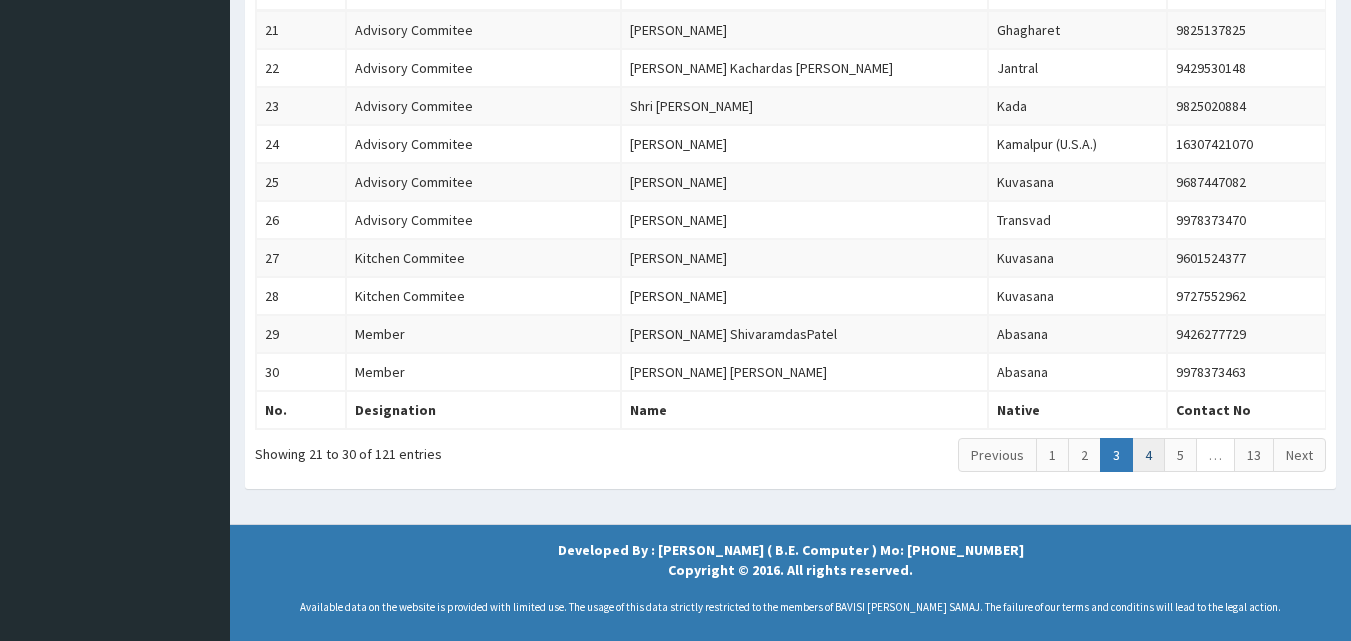 click on "4" at bounding box center (1148, 455) 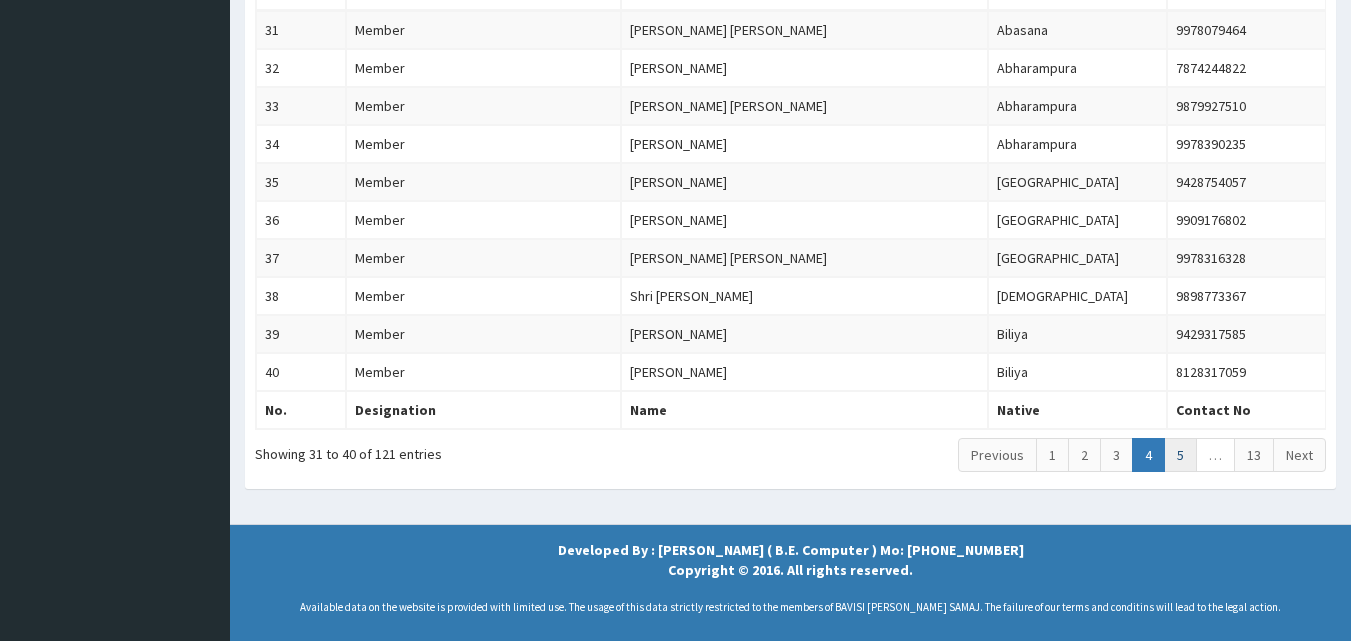 click on "5" at bounding box center (1180, 455) 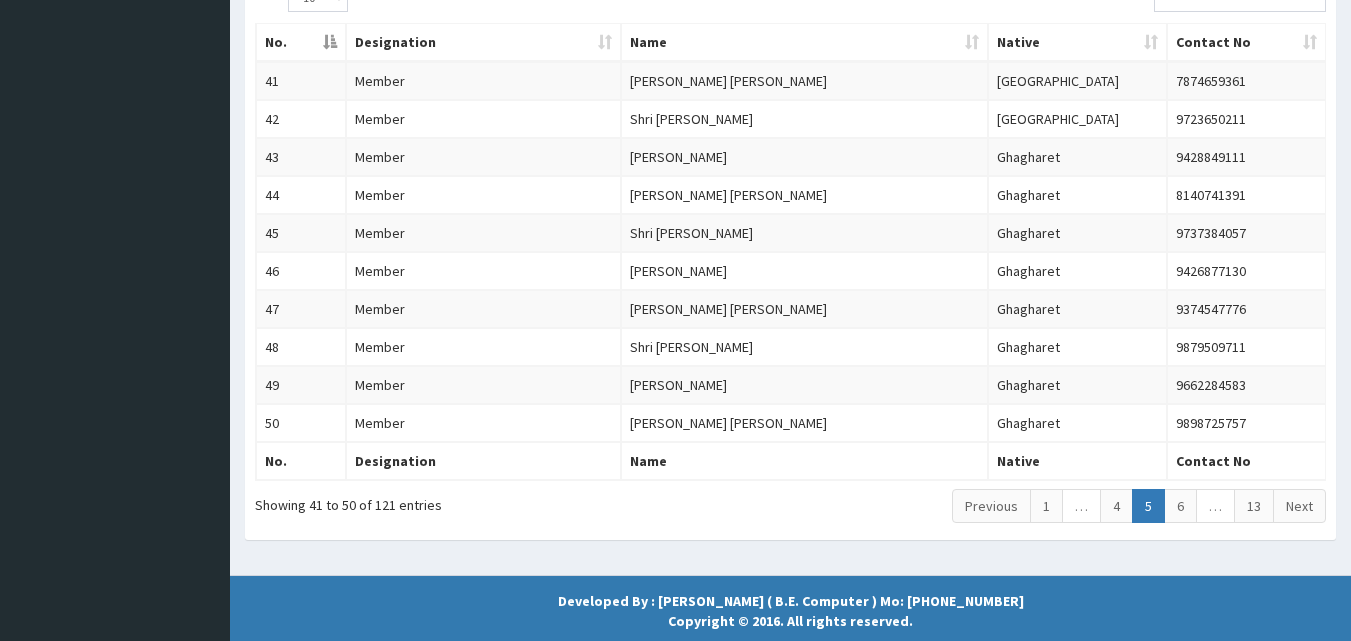 scroll, scrollTop: 283, scrollLeft: 0, axis: vertical 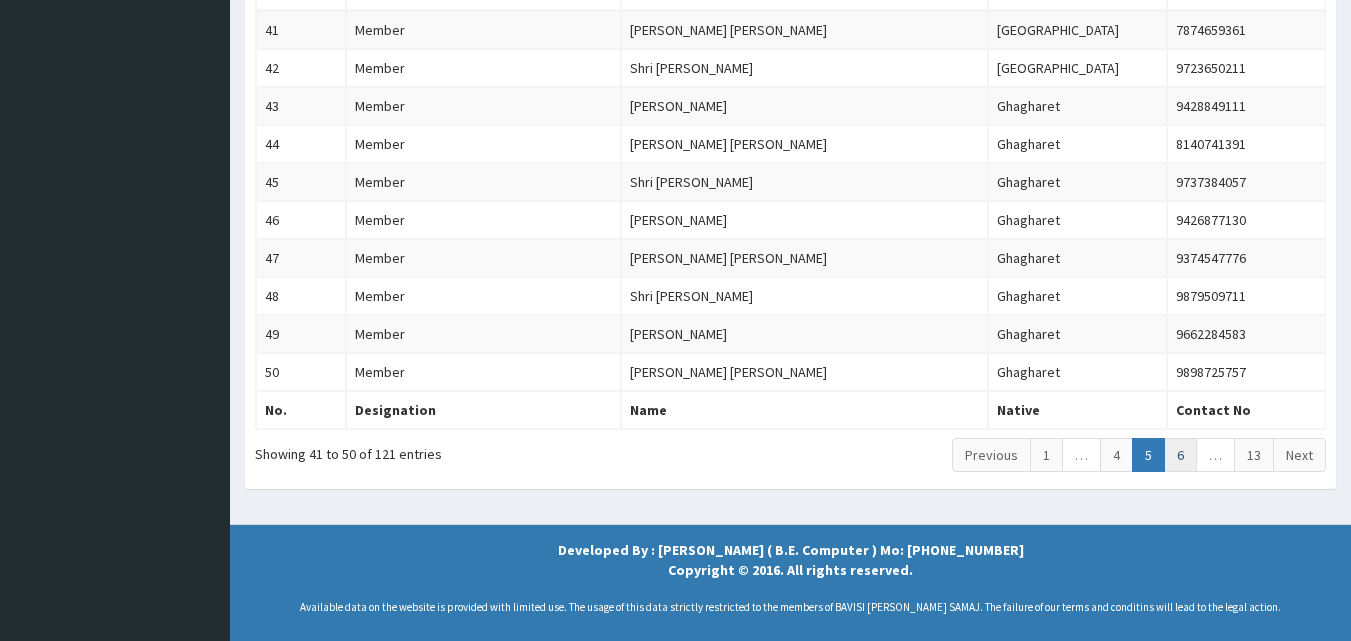 click on "6" at bounding box center [1180, 455] 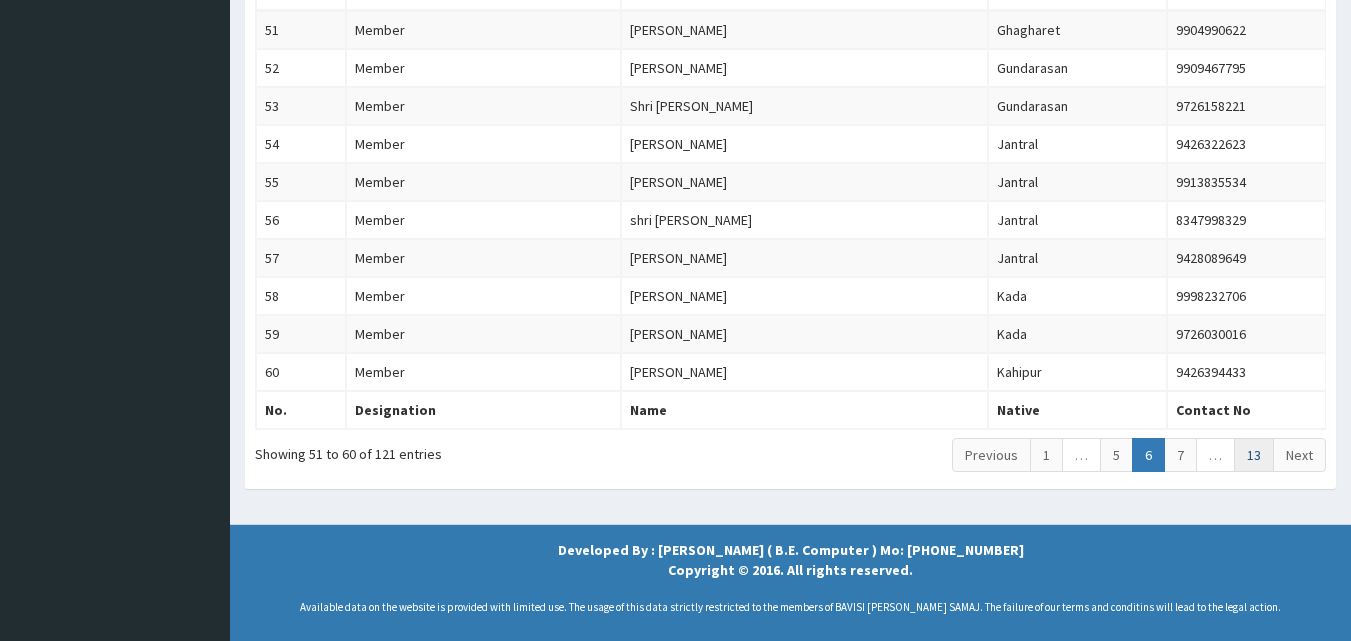 click on "13" at bounding box center (1254, 455) 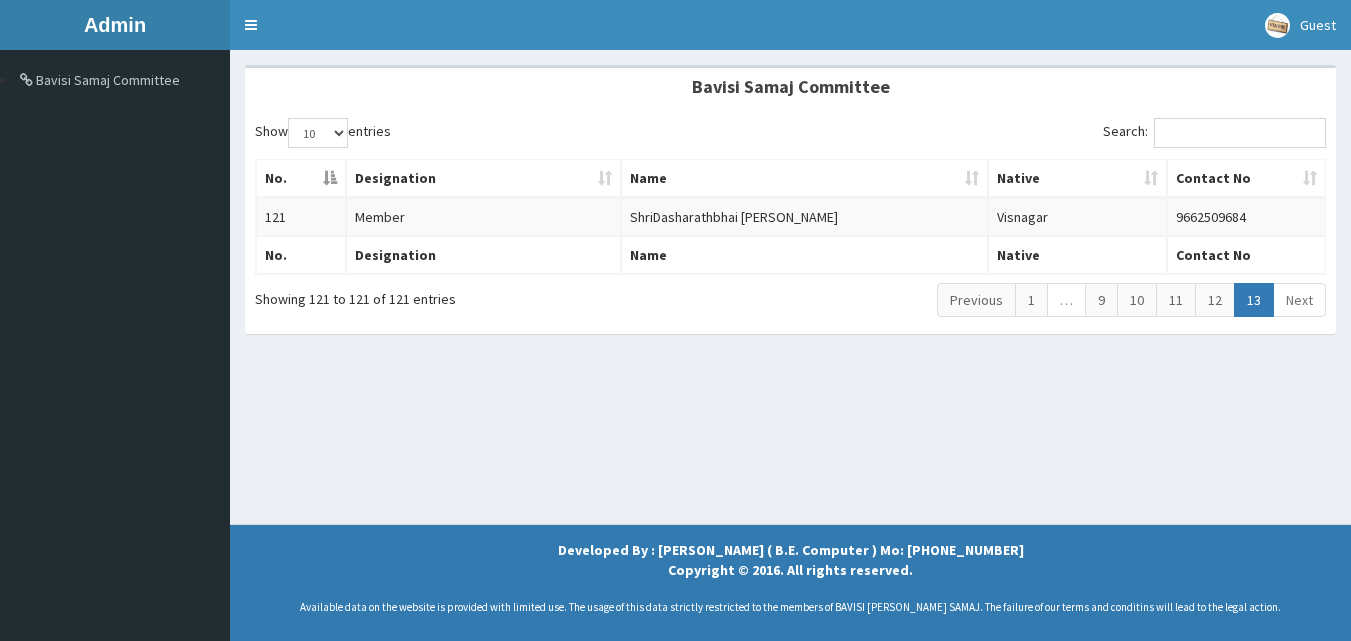 scroll, scrollTop: 181, scrollLeft: 0, axis: vertical 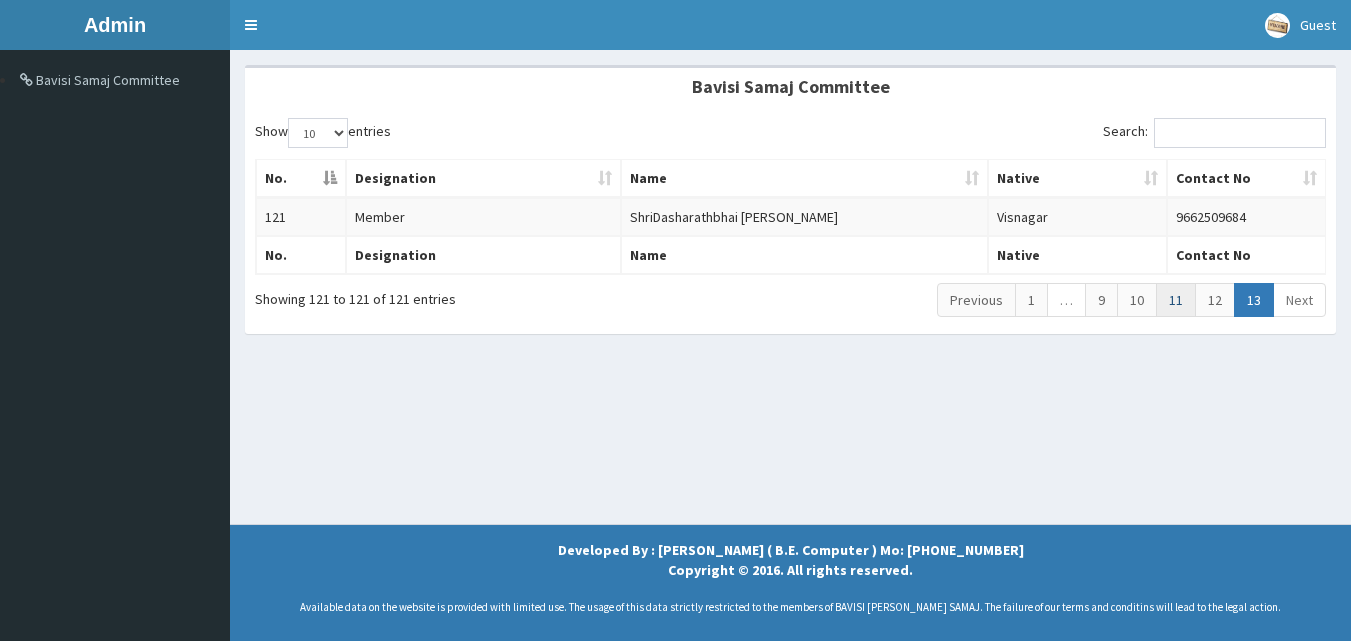 click on "11" at bounding box center [1176, 300] 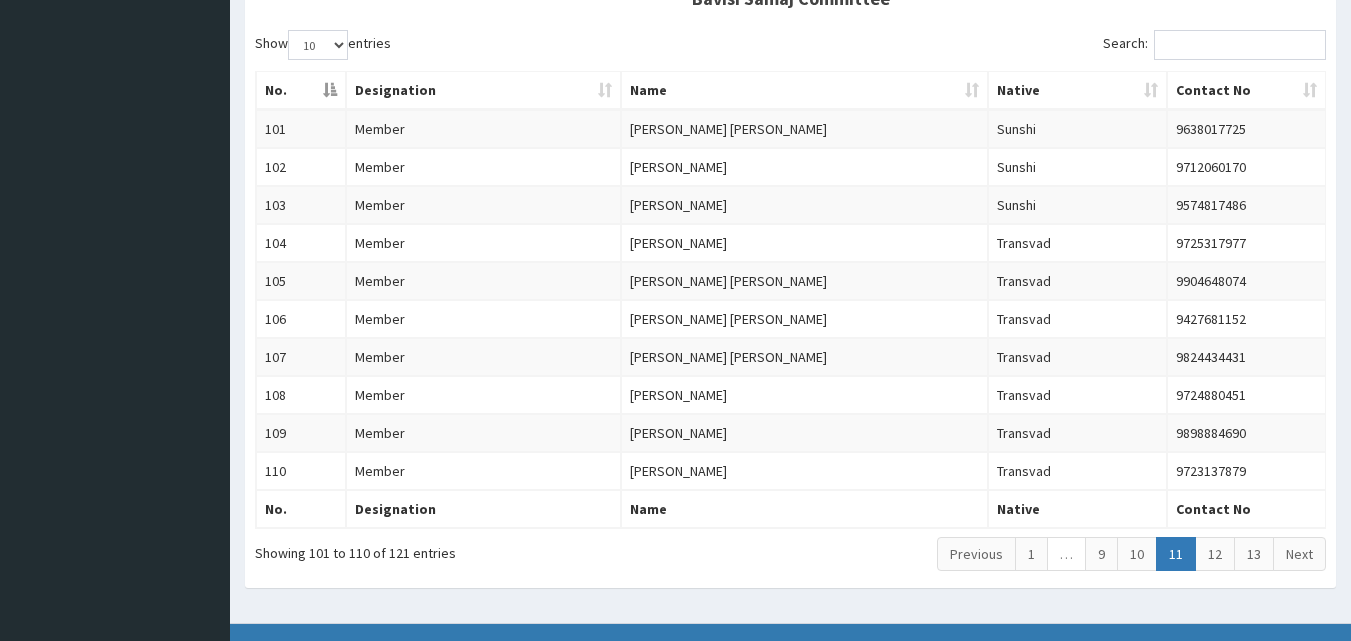 scroll, scrollTop: 299, scrollLeft: 0, axis: vertical 